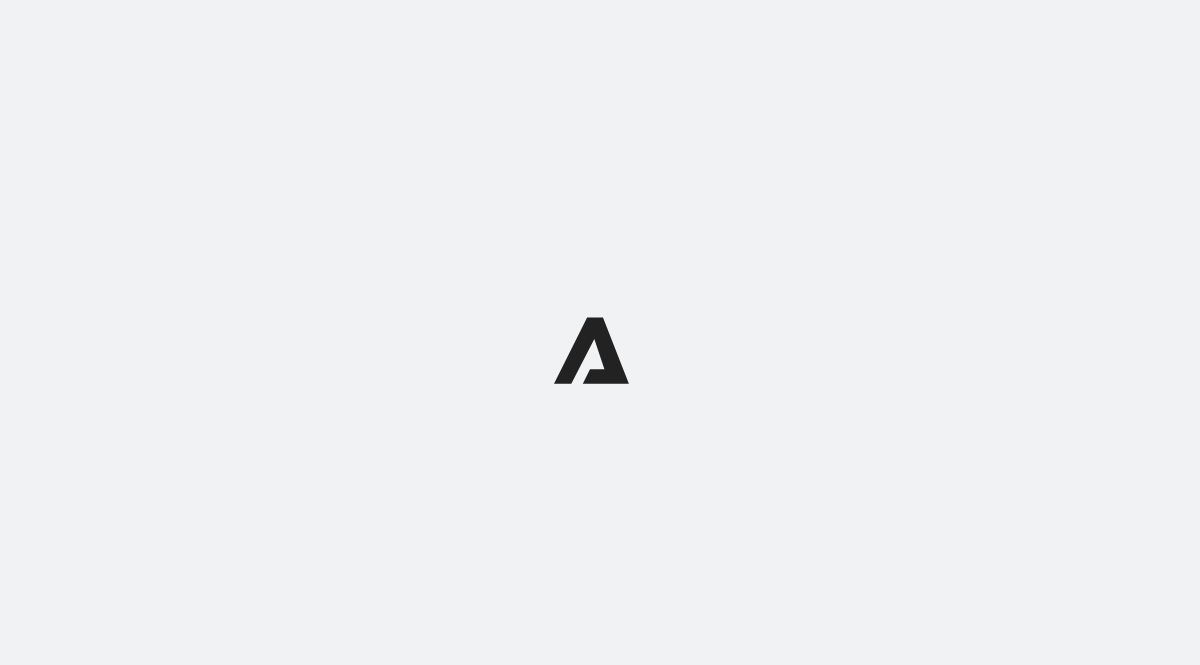 scroll, scrollTop: 0, scrollLeft: 0, axis: both 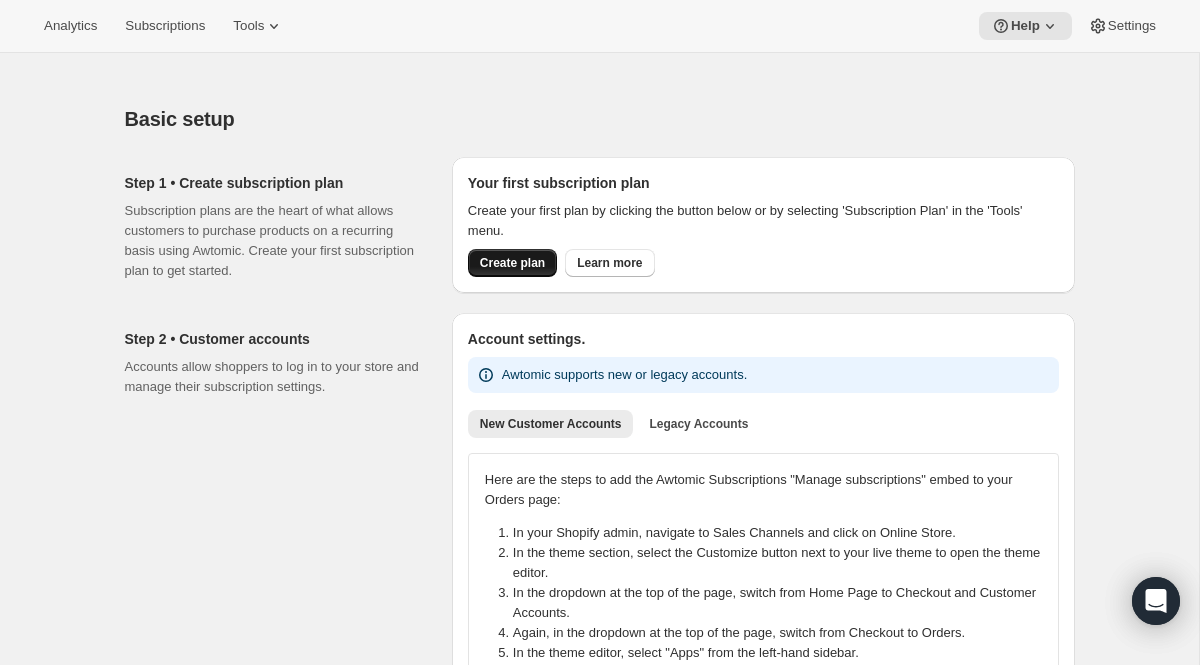 click on "Create plan" at bounding box center (512, 263) 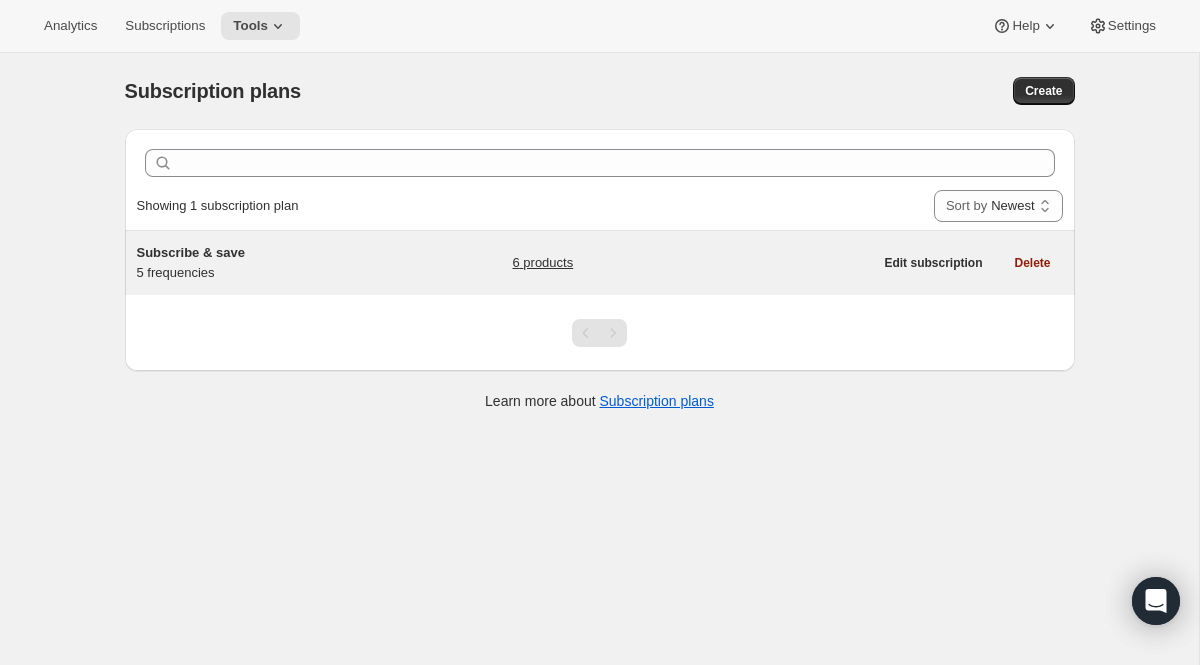 click on "Subscribe & save [NUMBER] frequencies [NUMBER] products" at bounding box center [505, 263] 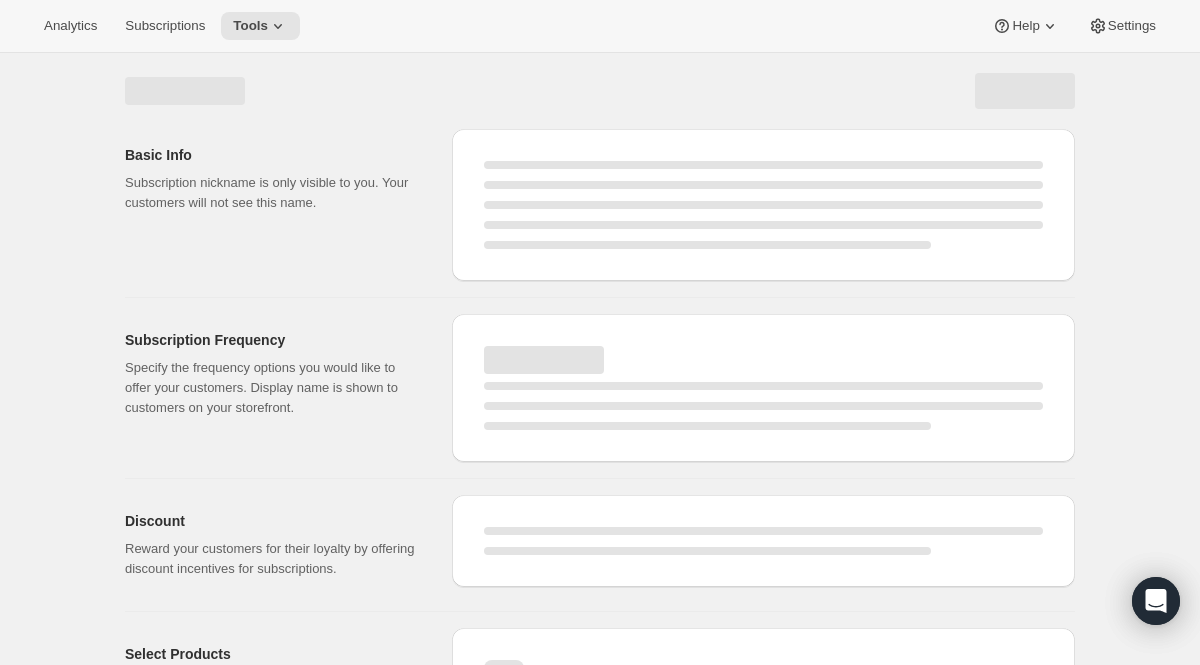 select on "WEEK" 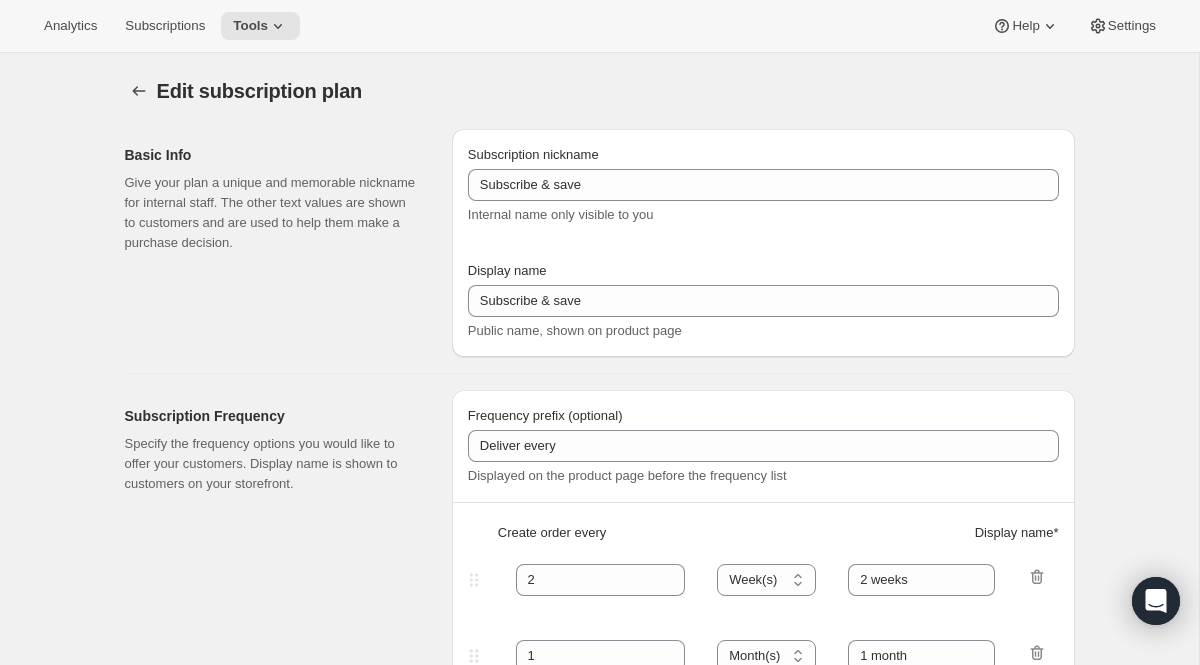 type on "Delivered every" 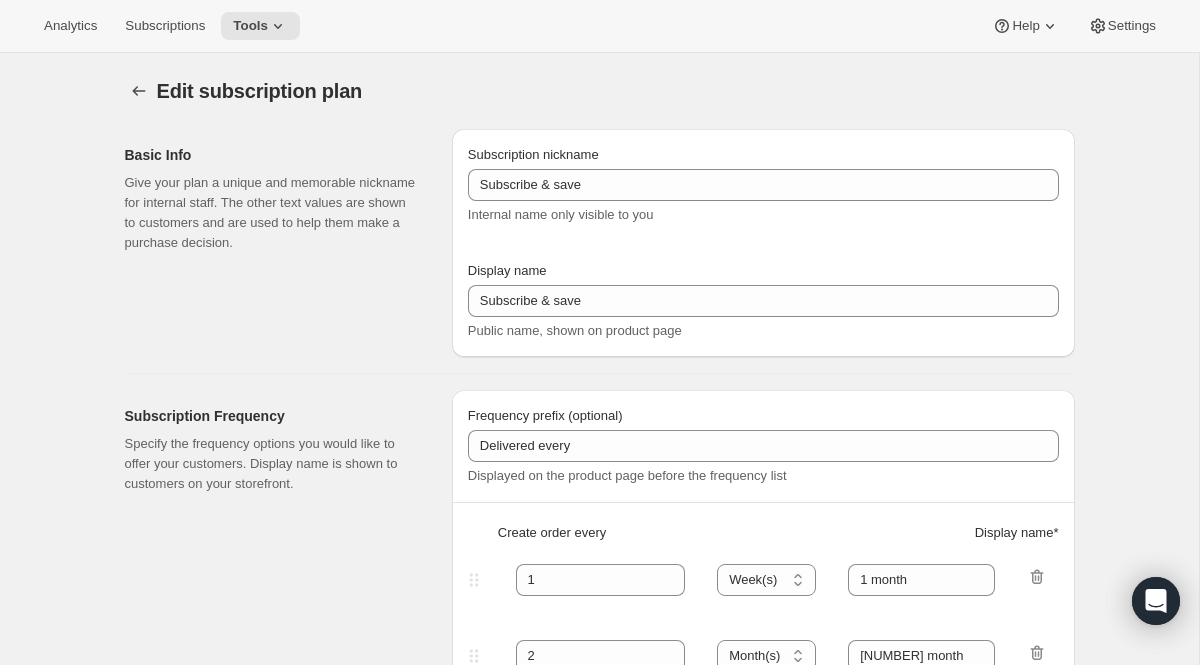select on "MONTH" 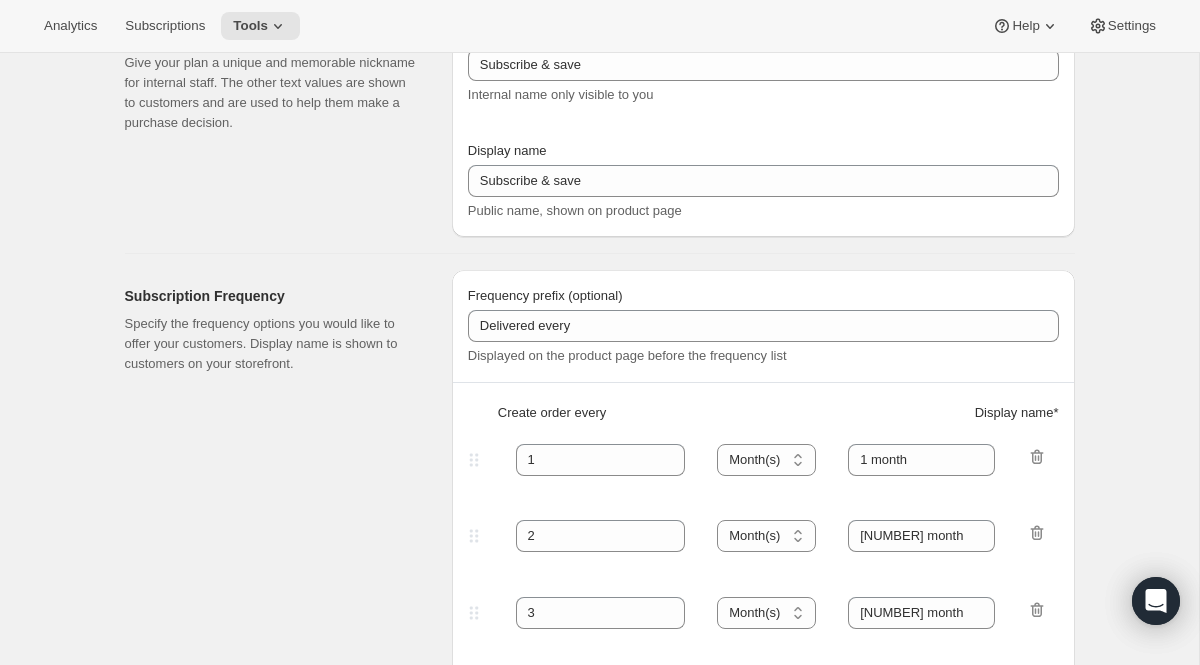 scroll, scrollTop: 0, scrollLeft: 0, axis: both 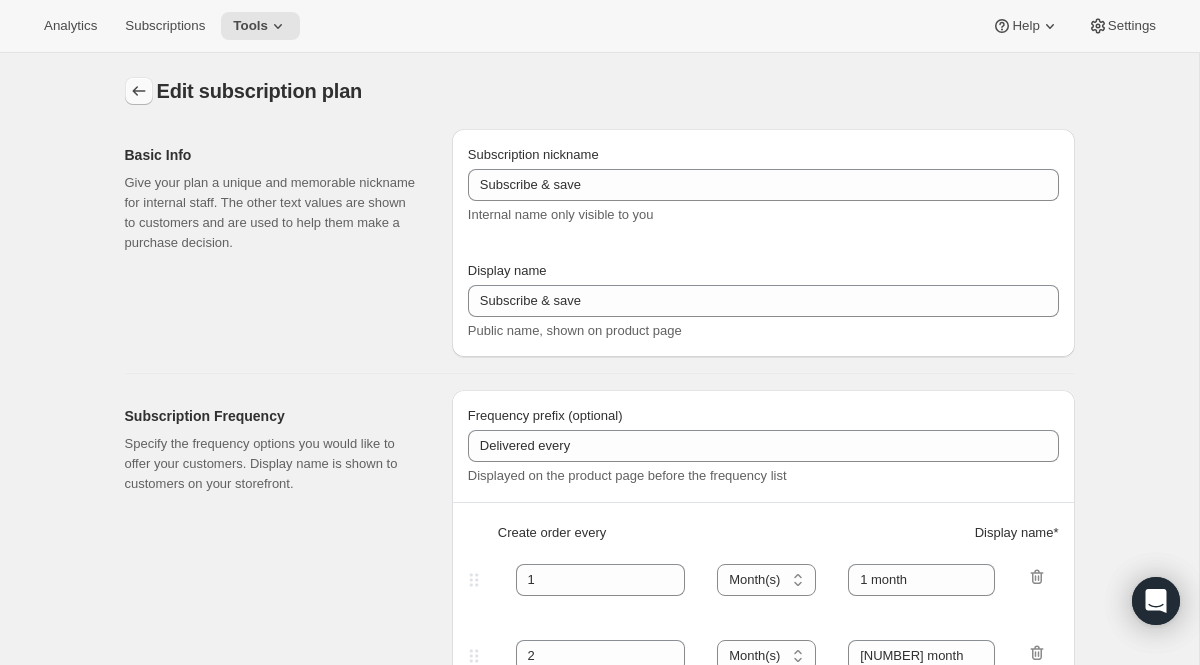 click 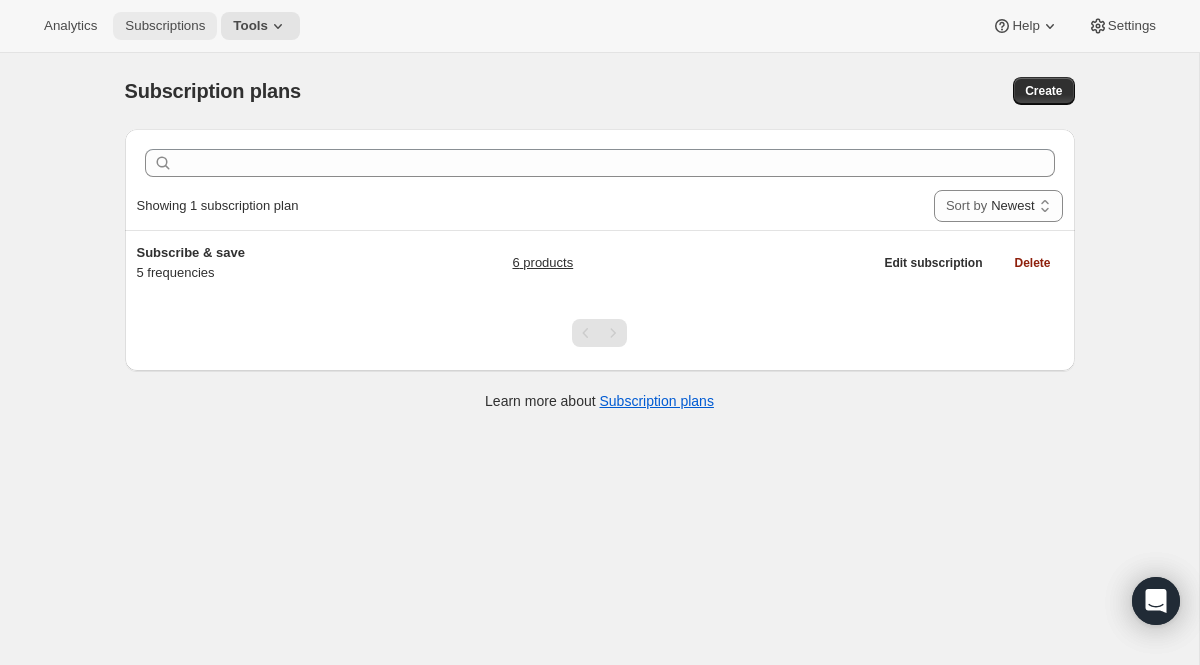 click on "Subscriptions" at bounding box center [165, 26] 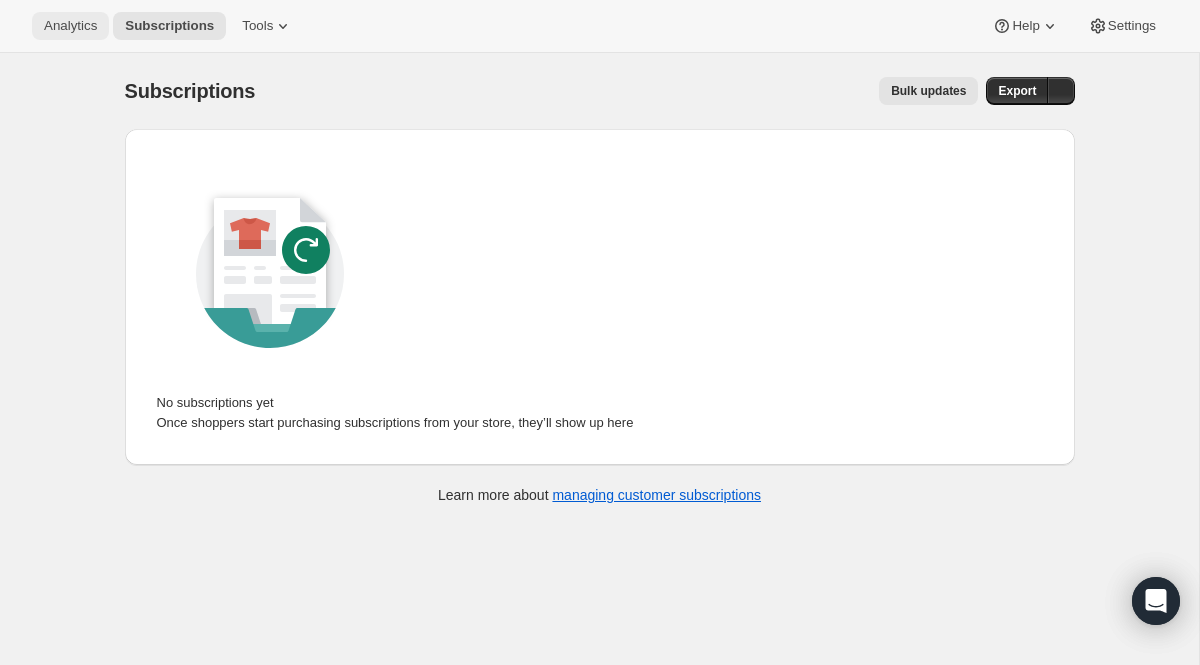 click on "Analytics" at bounding box center [70, 26] 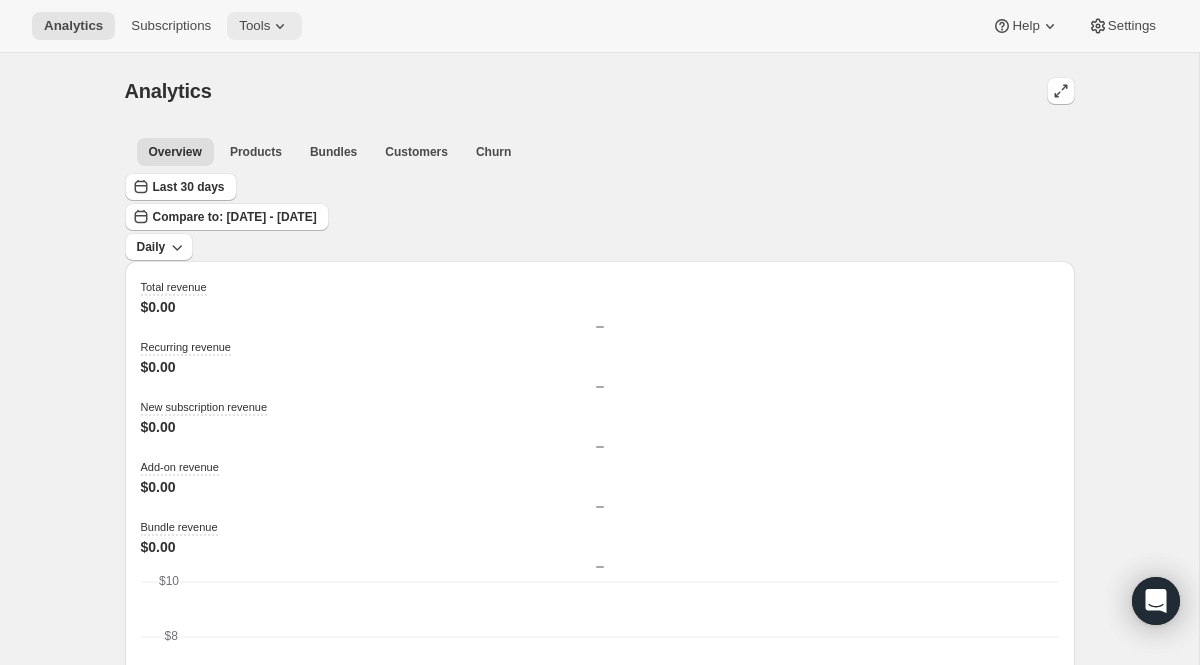 click on "Tools" at bounding box center [264, 26] 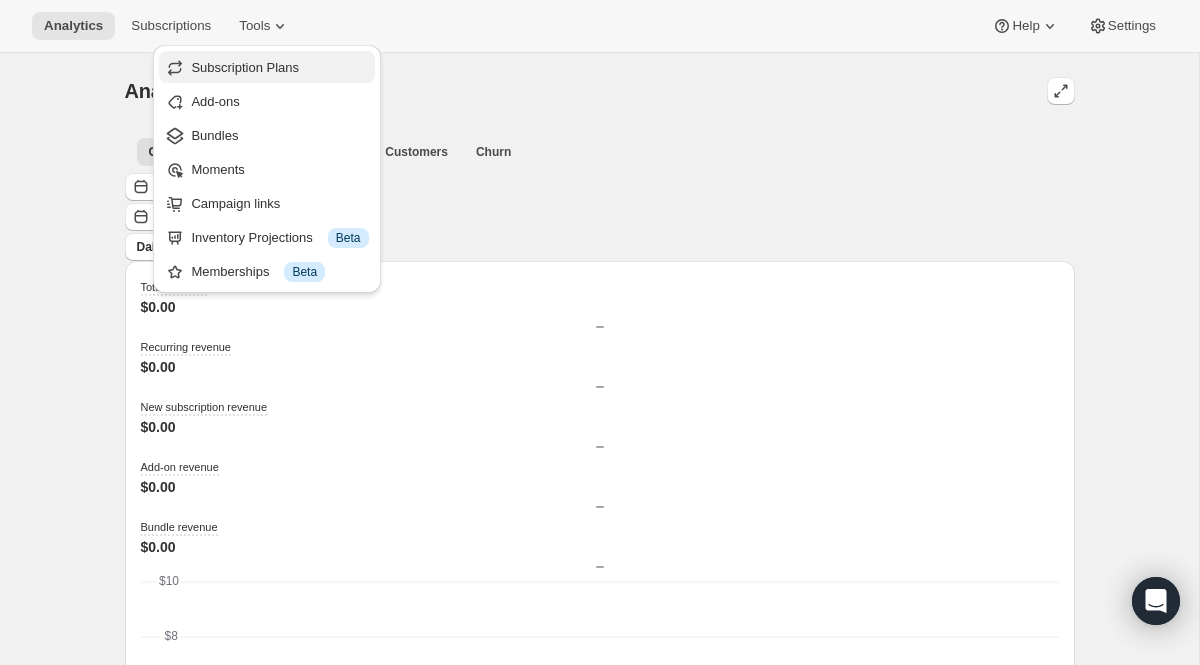 click on "Subscription Plans" at bounding box center [245, 67] 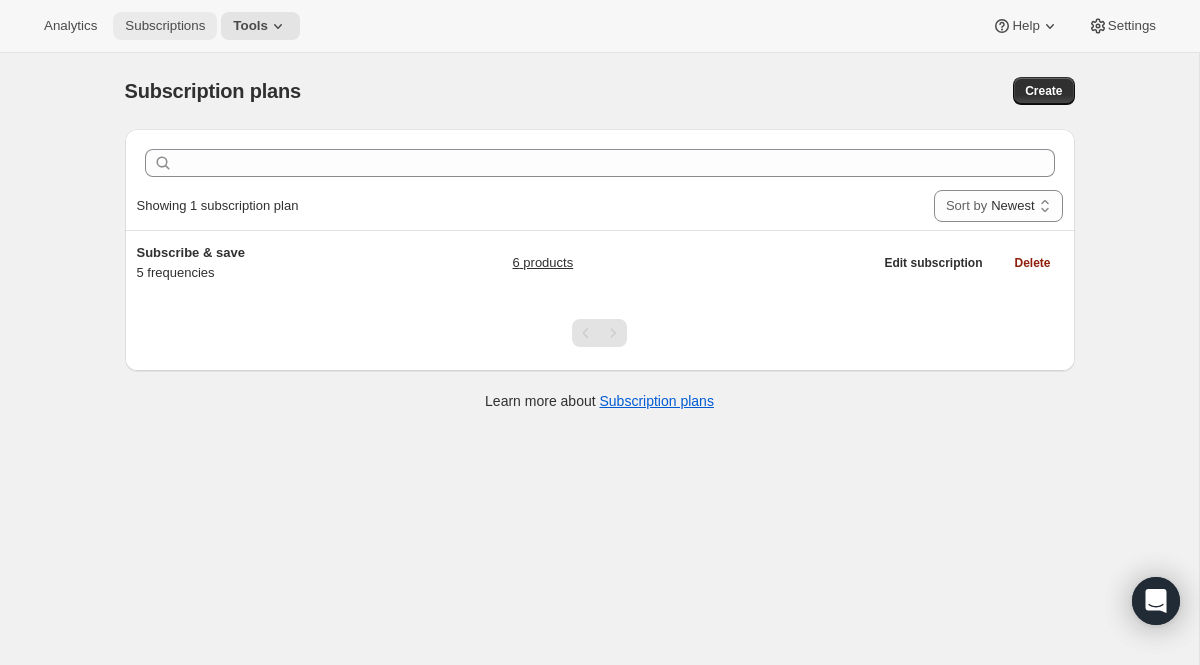 click on "Subscriptions" at bounding box center (165, 26) 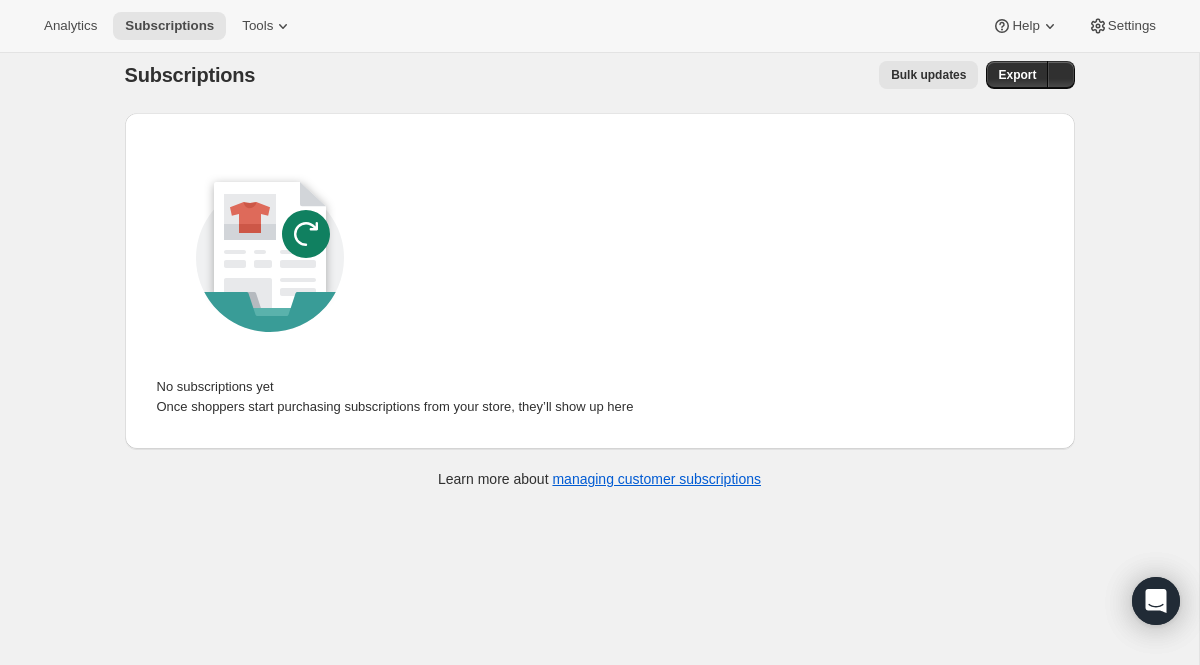 scroll, scrollTop: 0, scrollLeft: 0, axis: both 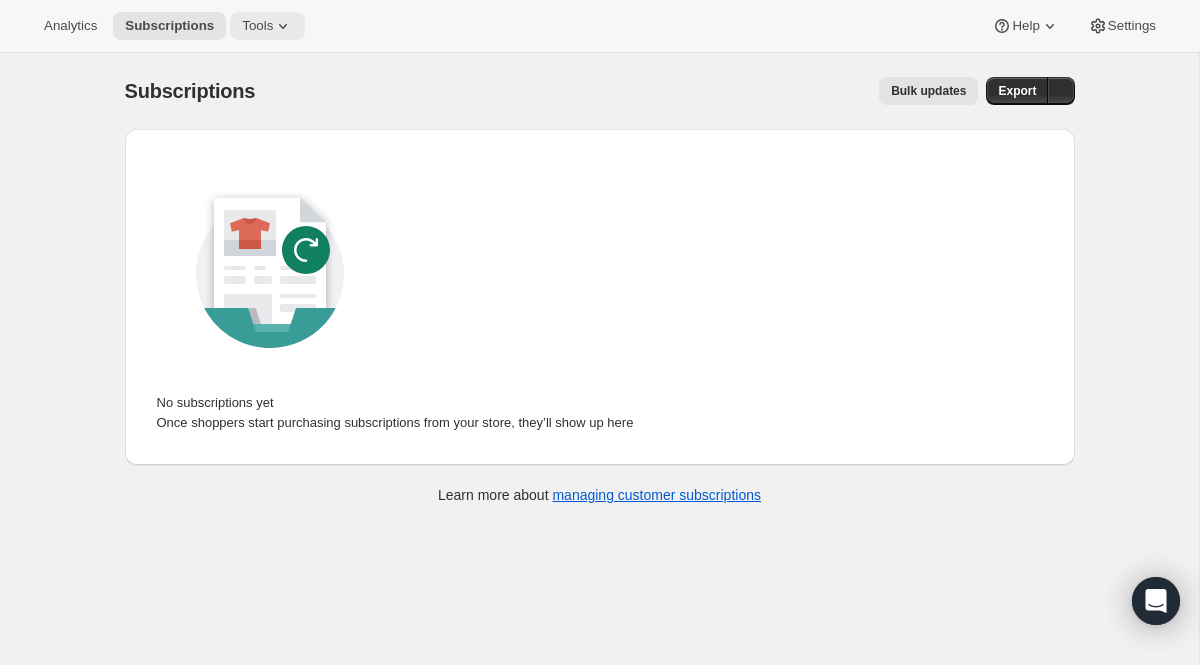 click on "Tools" at bounding box center [257, 26] 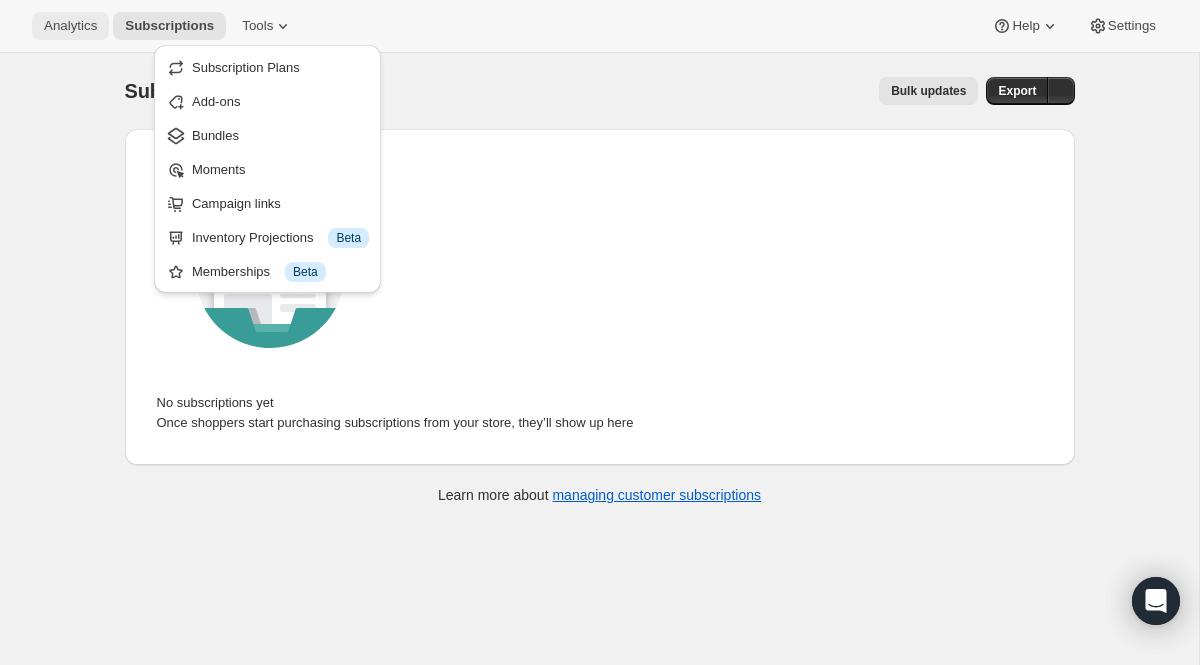 click on "Analytics" at bounding box center [70, 26] 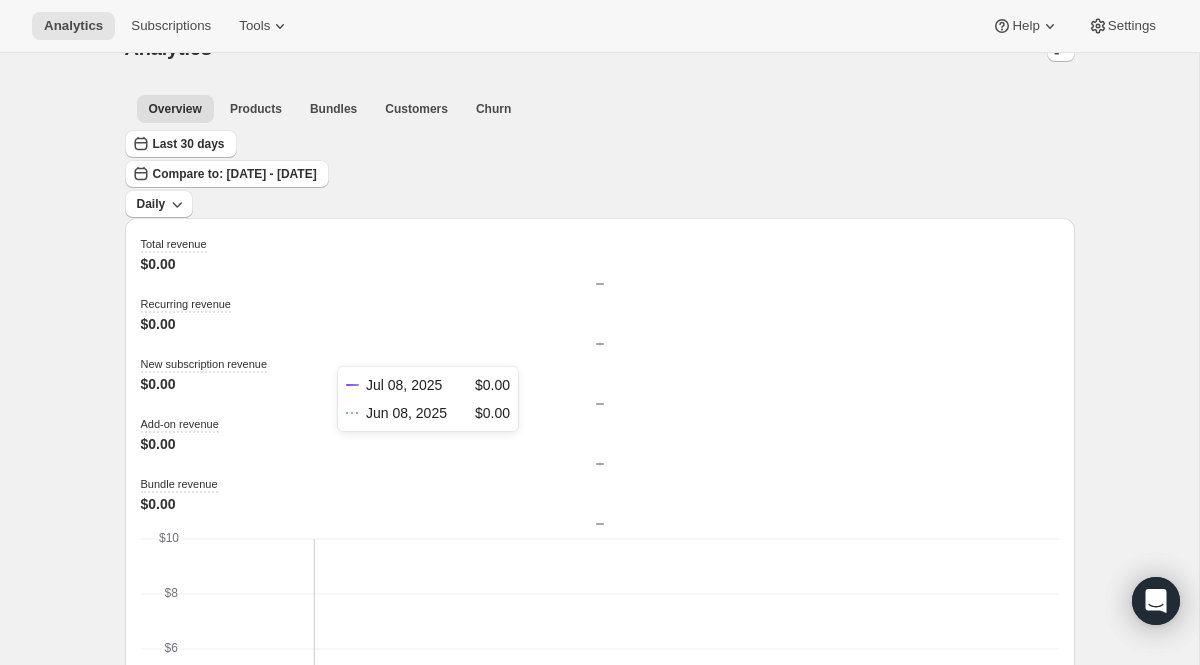 scroll, scrollTop: 0, scrollLeft: 0, axis: both 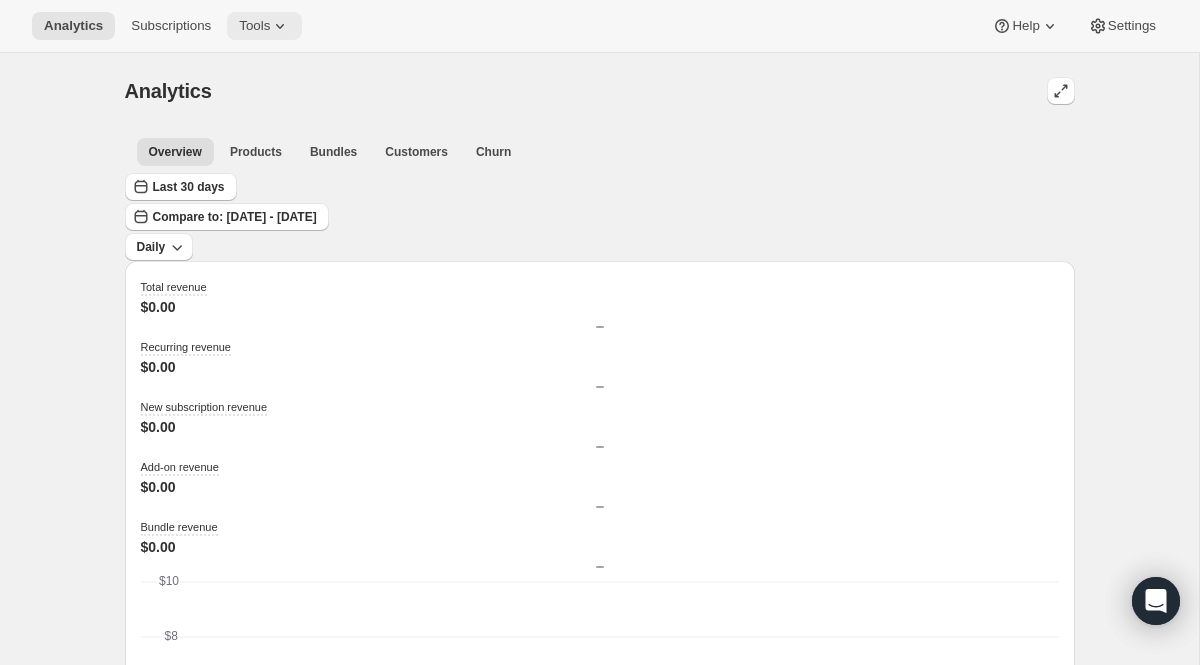 click on "Tools" at bounding box center [254, 26] 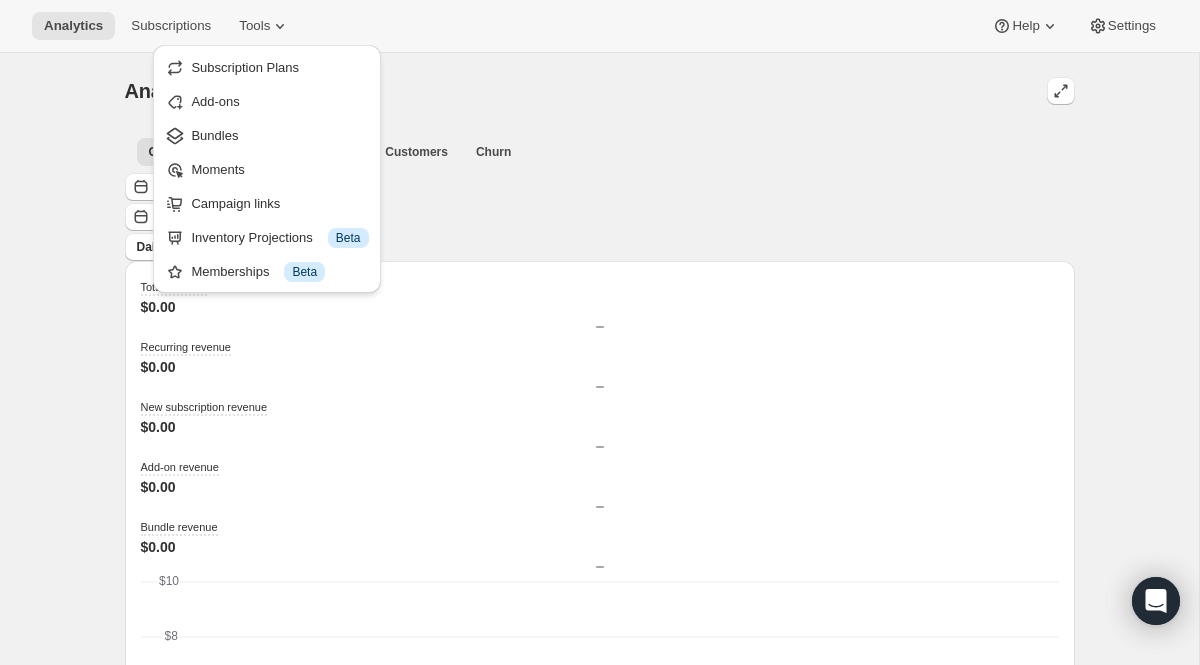 click on "Analytics" at bounding box center (600, 91) 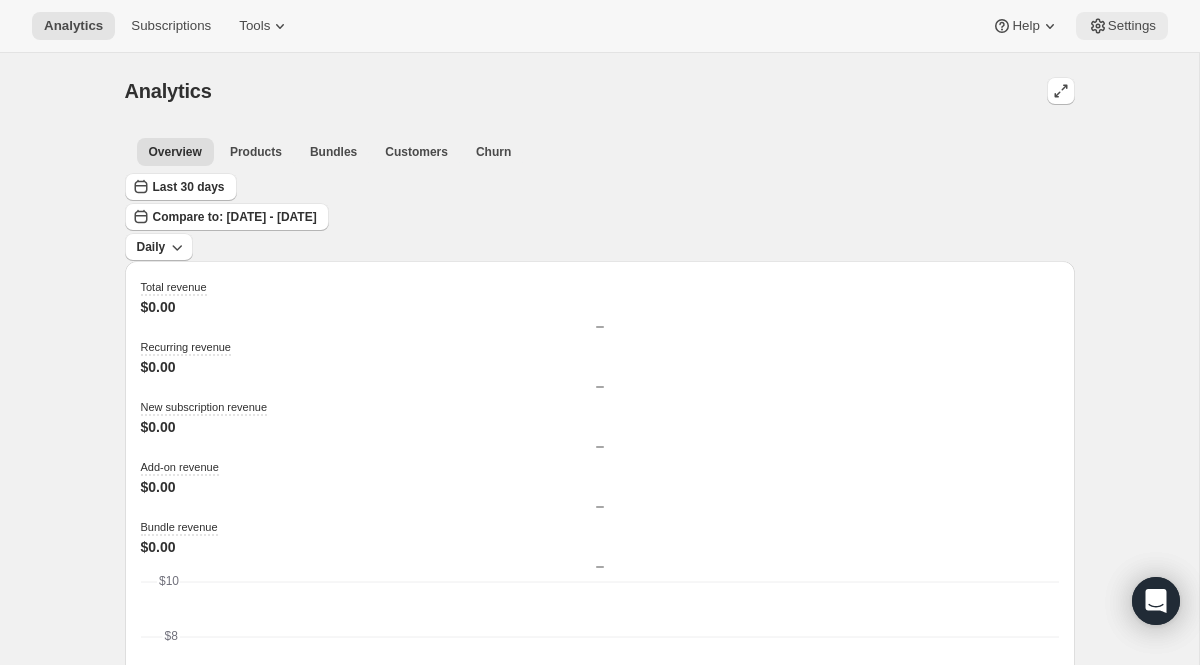 click on "Settings" at bounding box center [1132, 26] 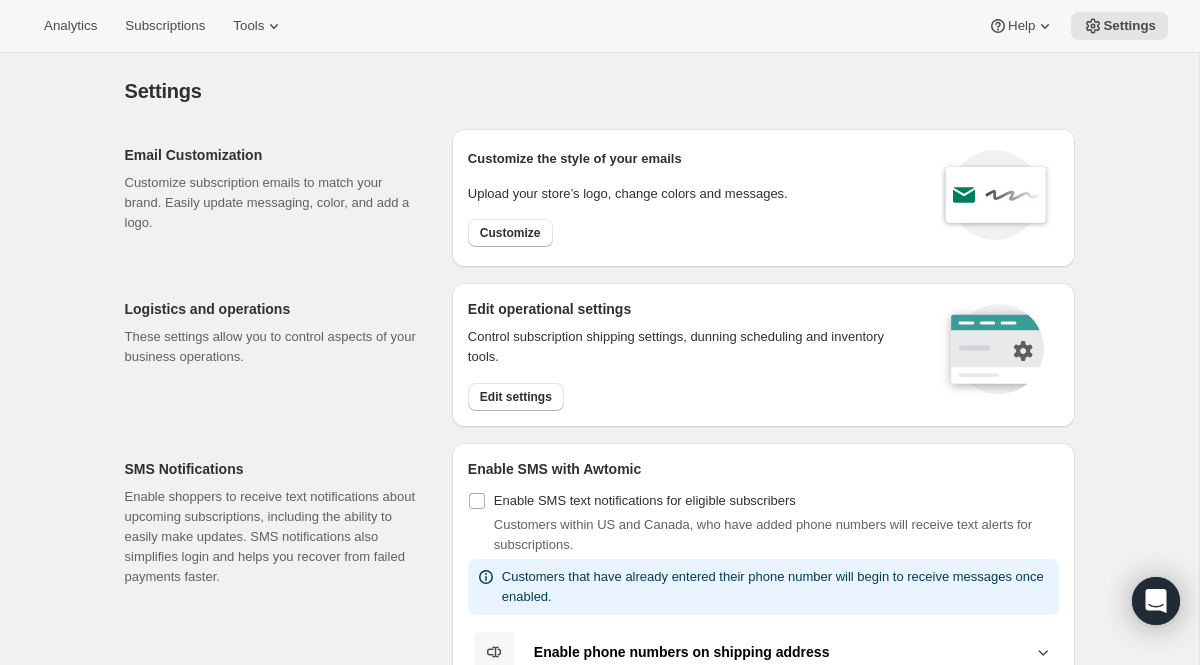 scroll, scrollTop: 33, scrollLeft: 0, axis: vertical 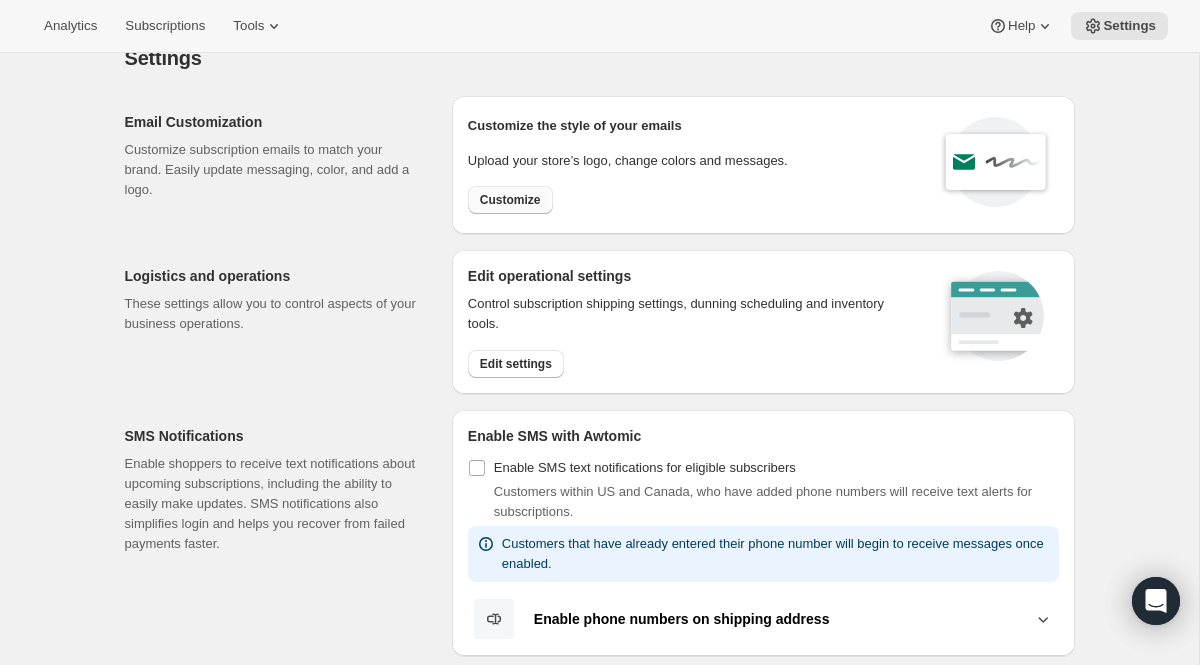 click on "Customize" at bounding box center [510, 200] 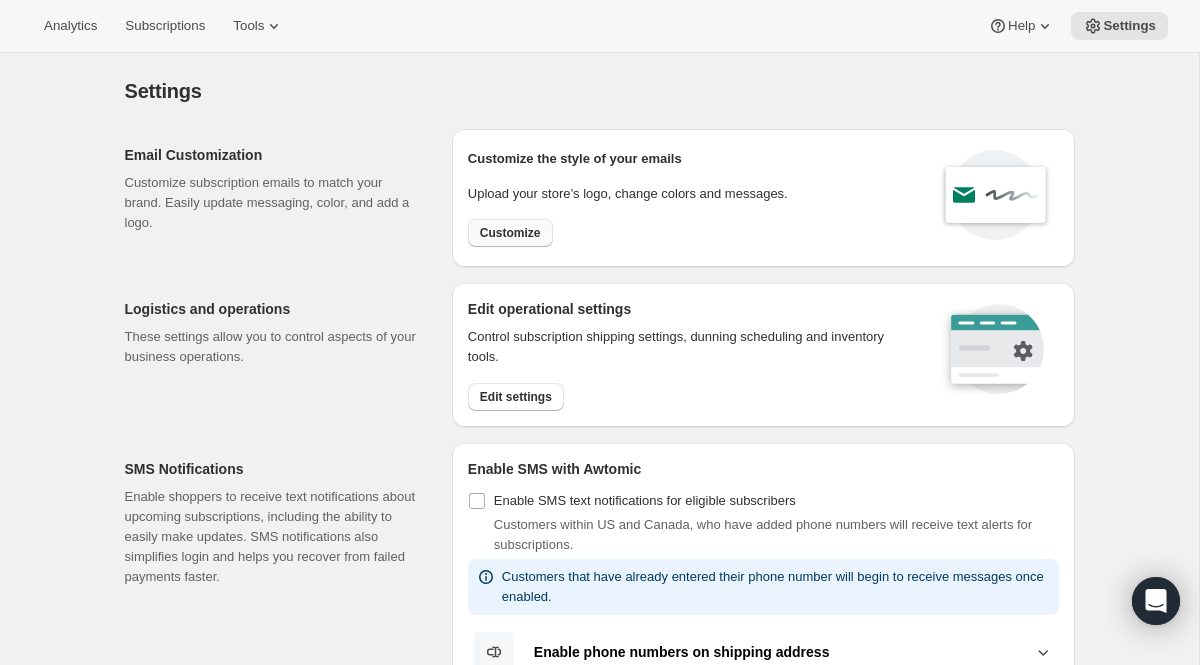 select on "subscriptionMessage" 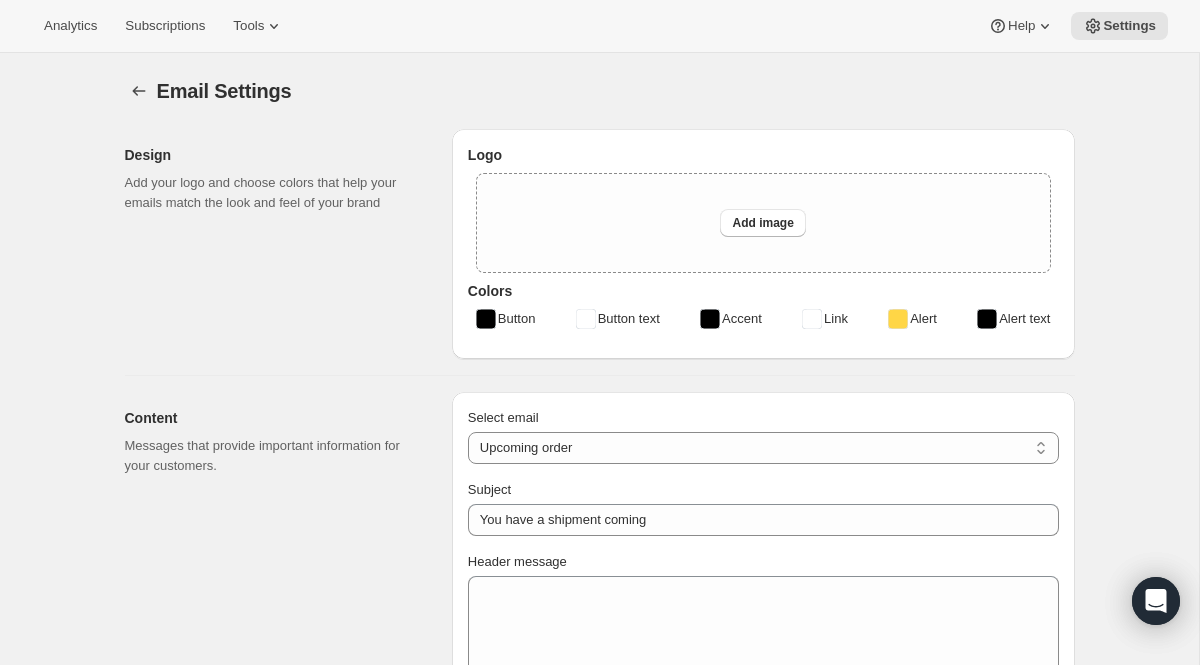 type on "Lucky Club Co." 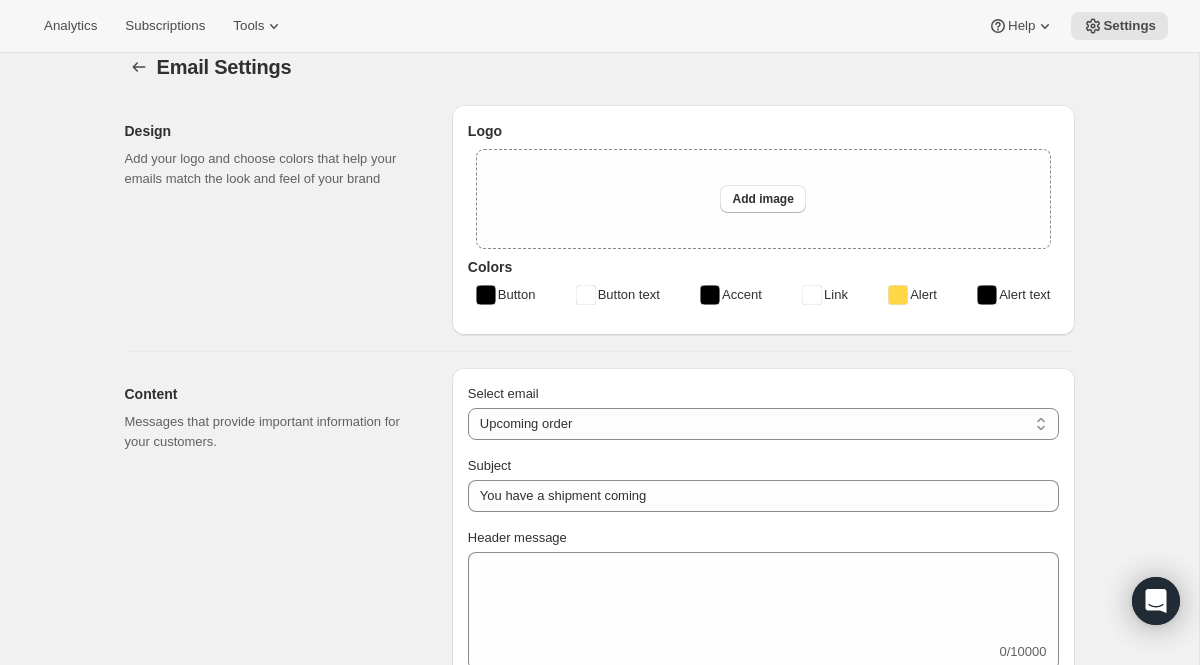 scroll, scrollTop: 26, scrollLeft: 0, axis: vertical 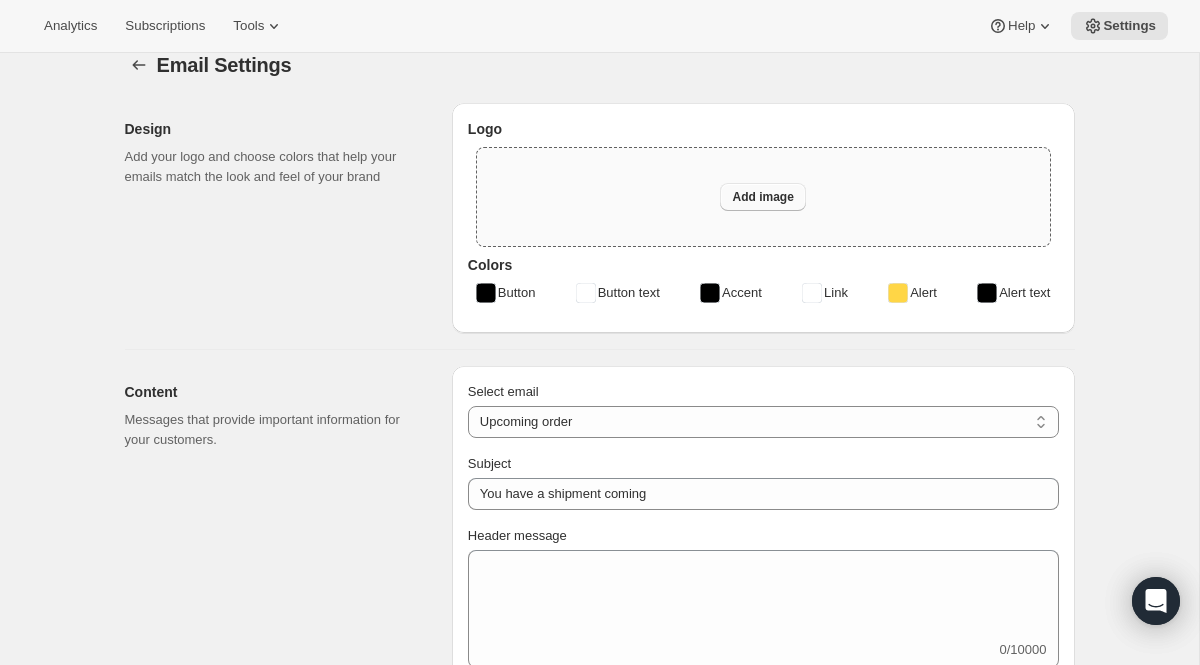 click on "Add image" at bounding box center [762, 197] 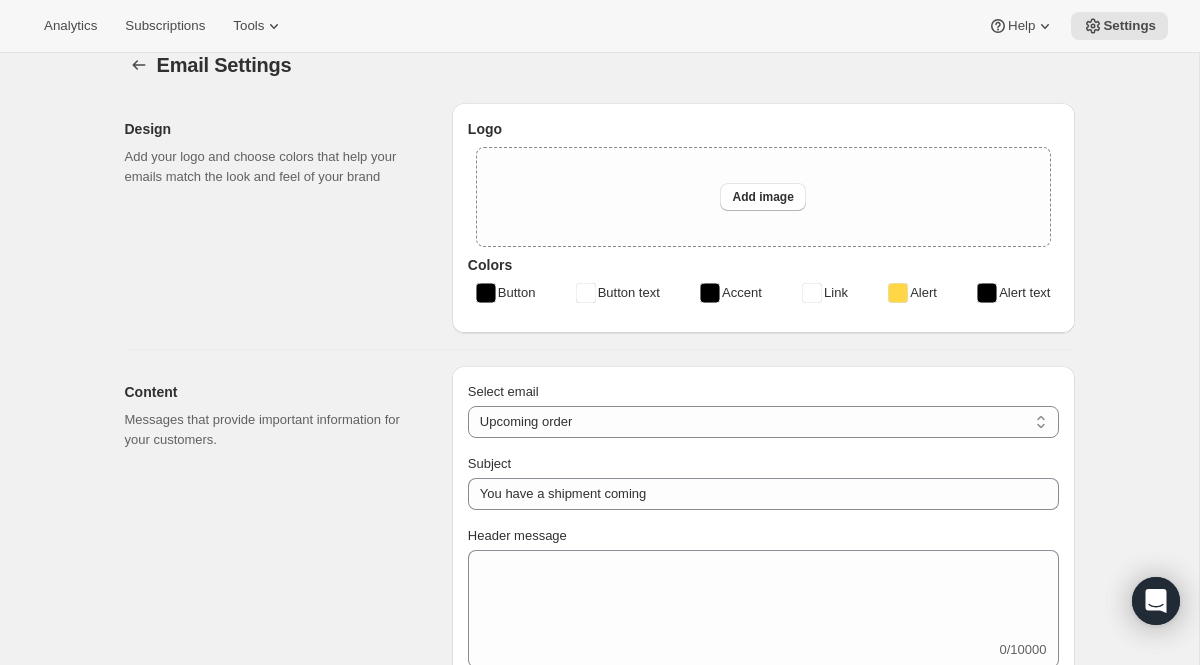 type on "C:\fakepath\[FILENAME]" 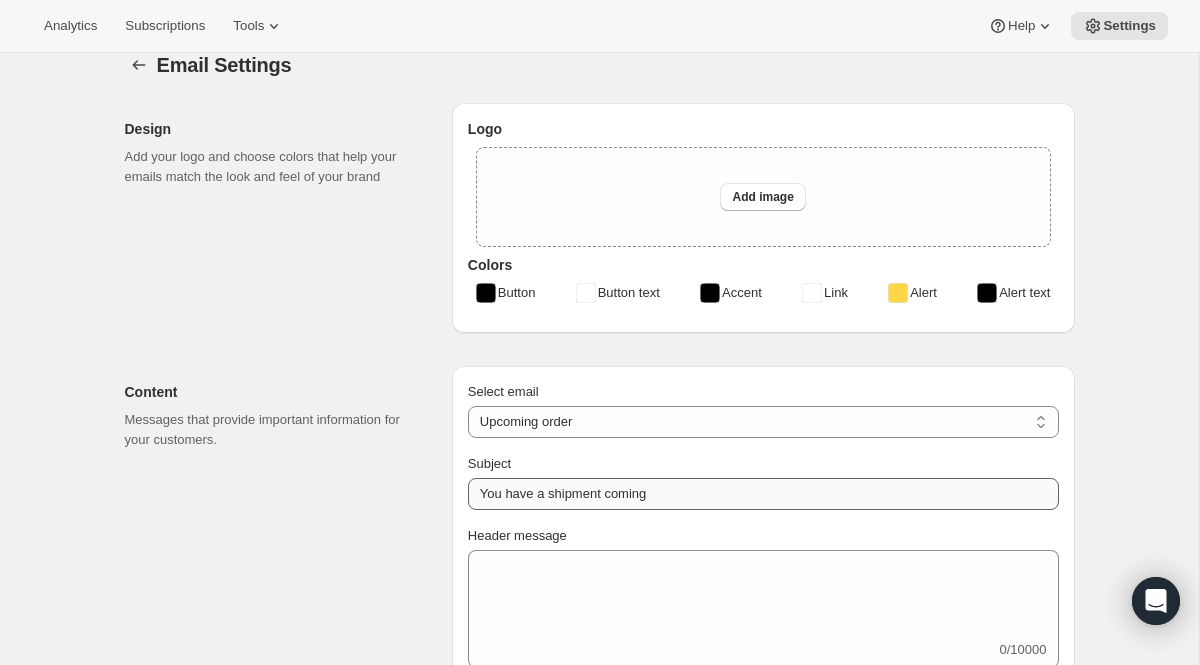 type 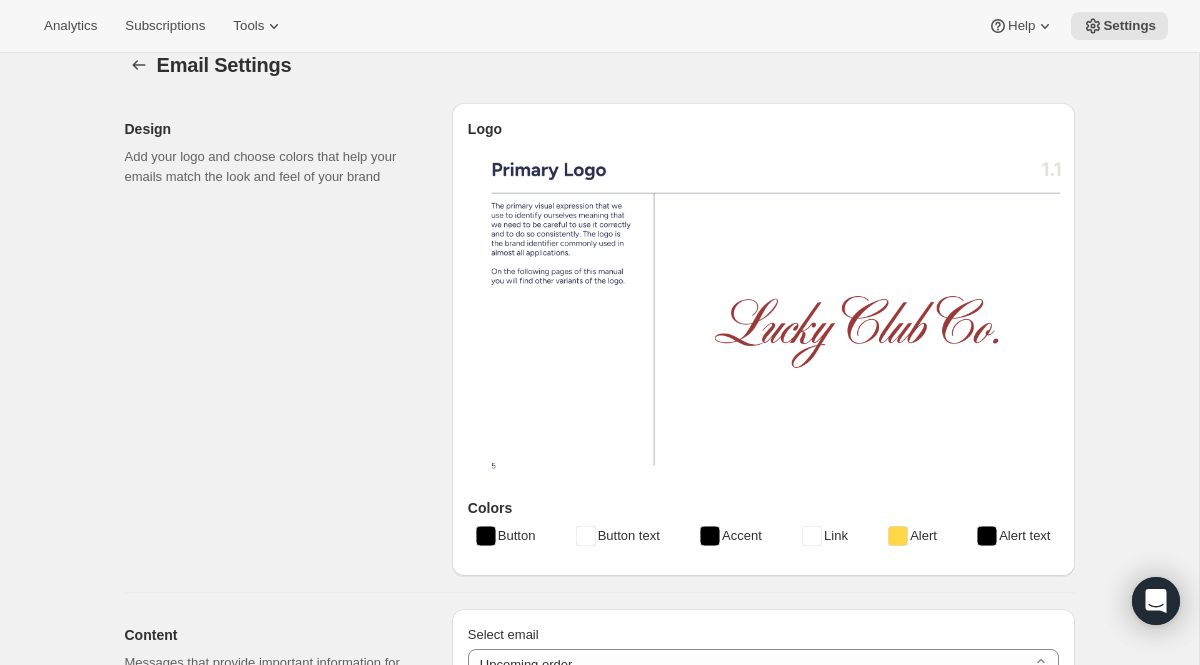 click at bounding box center (776, 315) 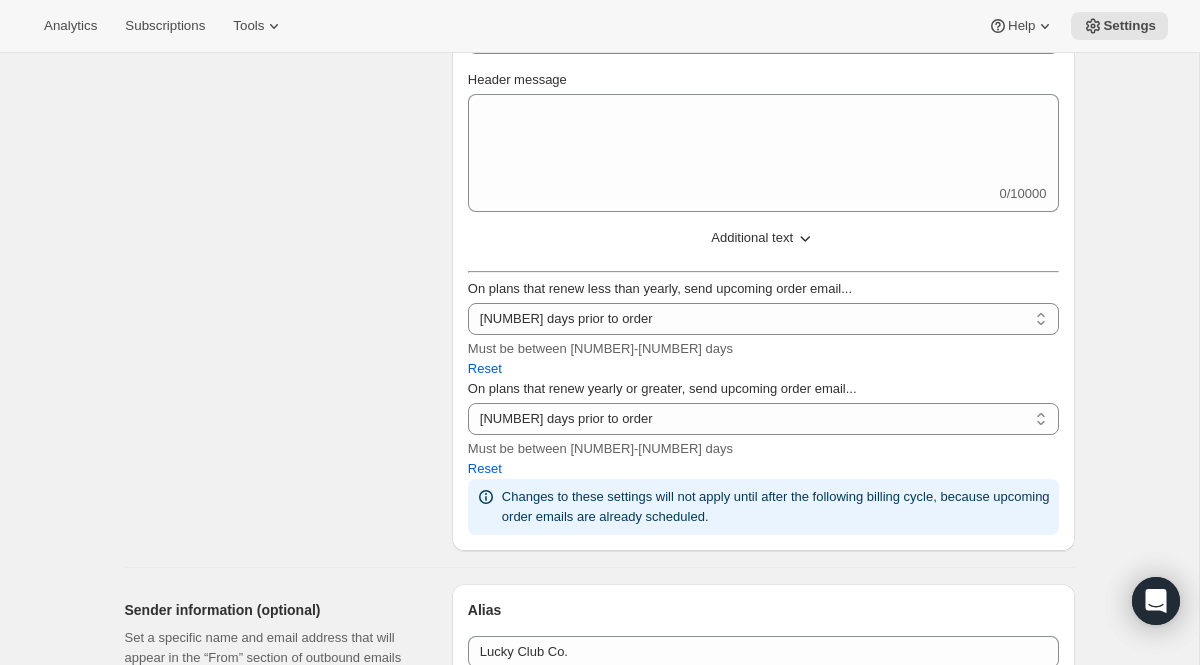 scroll, scrollTop: 484, scrollLeft: 0, axis: vertical 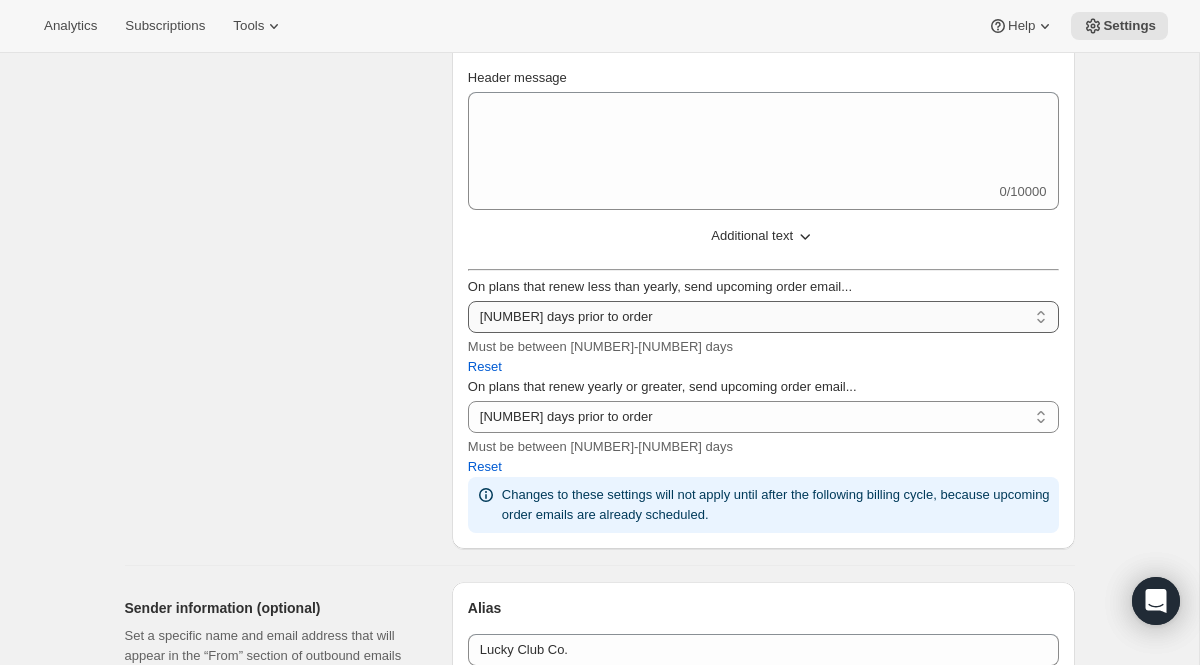 click on "[NUMBER] days prior to order [NUMBER] days prior to order [NUMBER] days prior to order [NUMBER] days prior to order [NUMBER] days prior to order [NUMBER] days prior to order [NUMBER] days prior to order [NUMBER] days prior to order [NUMBER] days prior to order [NUMBER] days prior to order [NUMBER] days prior to order [NUMBER] days prior to order [NUMBER] days prior to order [NUMBER] days prior to order [NUMBER] days prior to order" at bounding box center [763, 317] 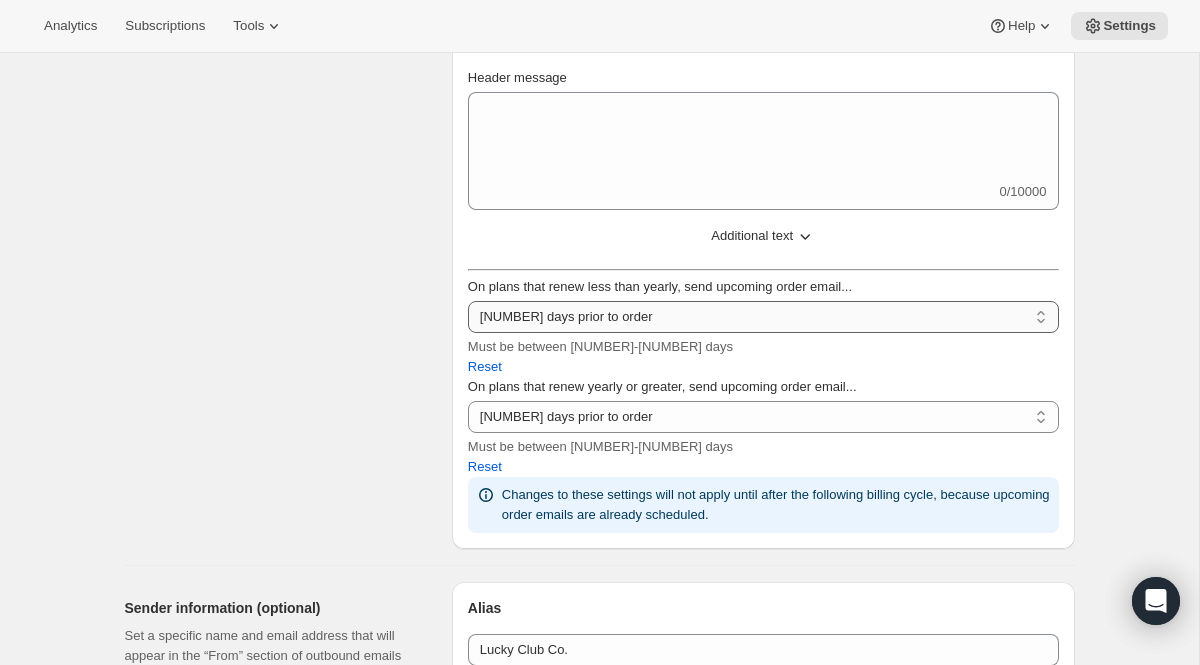 select on "7" 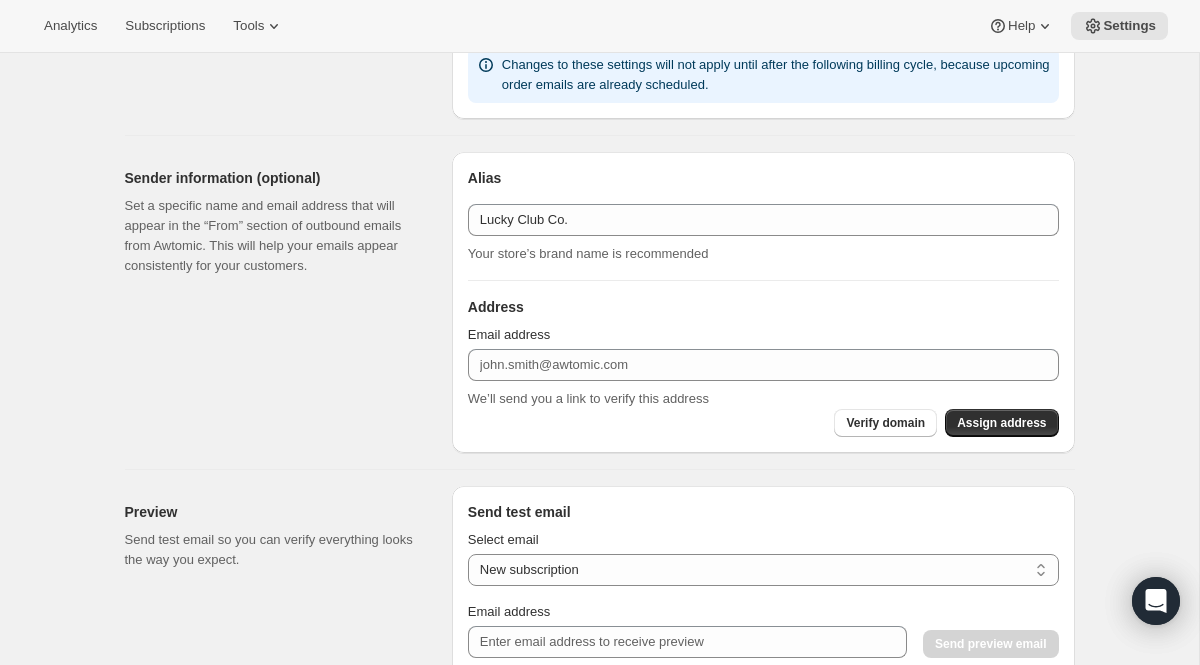 scroll, scrollTop: 915, scrollLeft: 0, axis: vertical 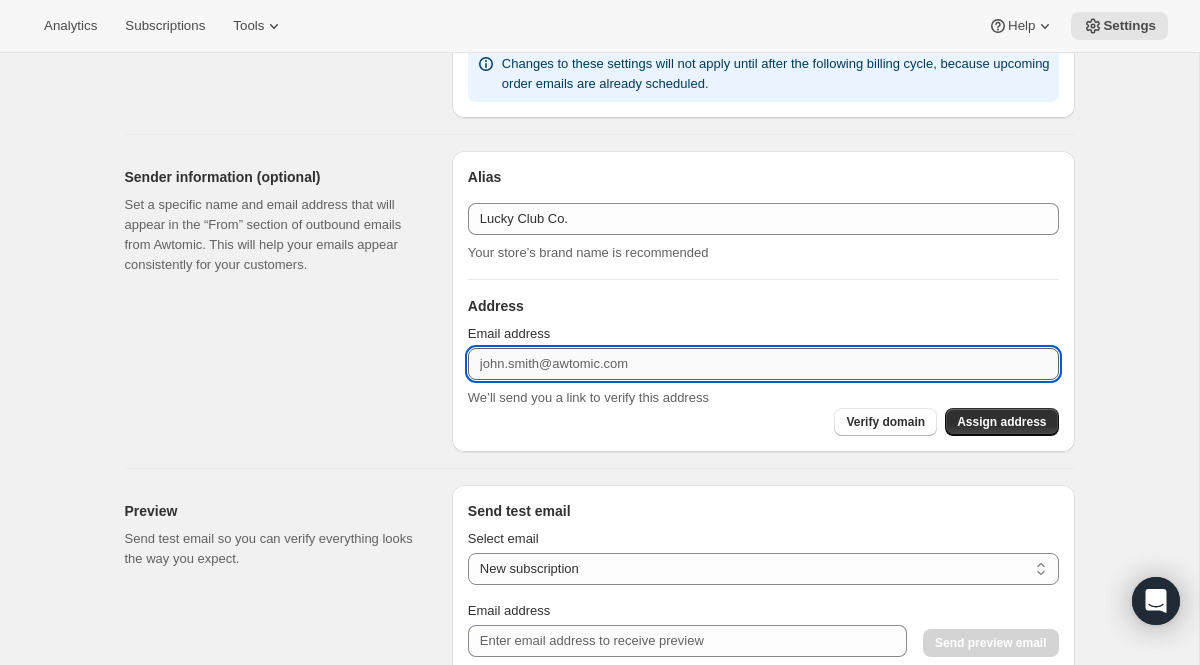 click on "Email address" at bounding box center (763, 364) 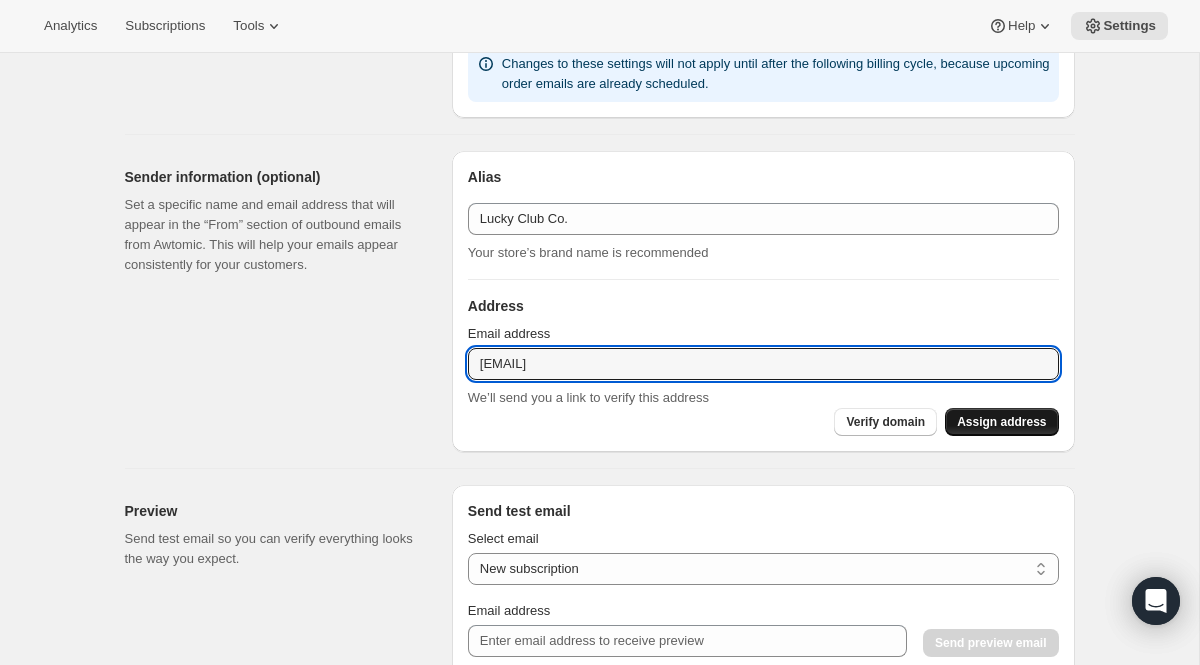 type on "[EMAIL]" 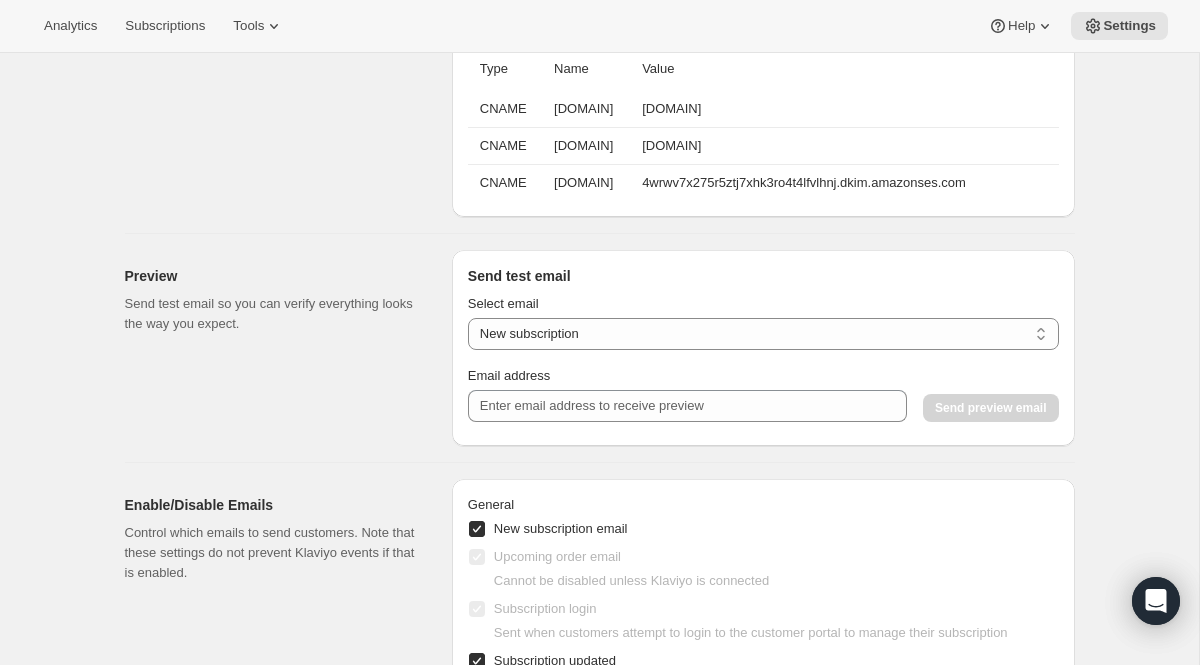 scroll, scrollTop: 1389, scrollLeft: 0, axis: vertical 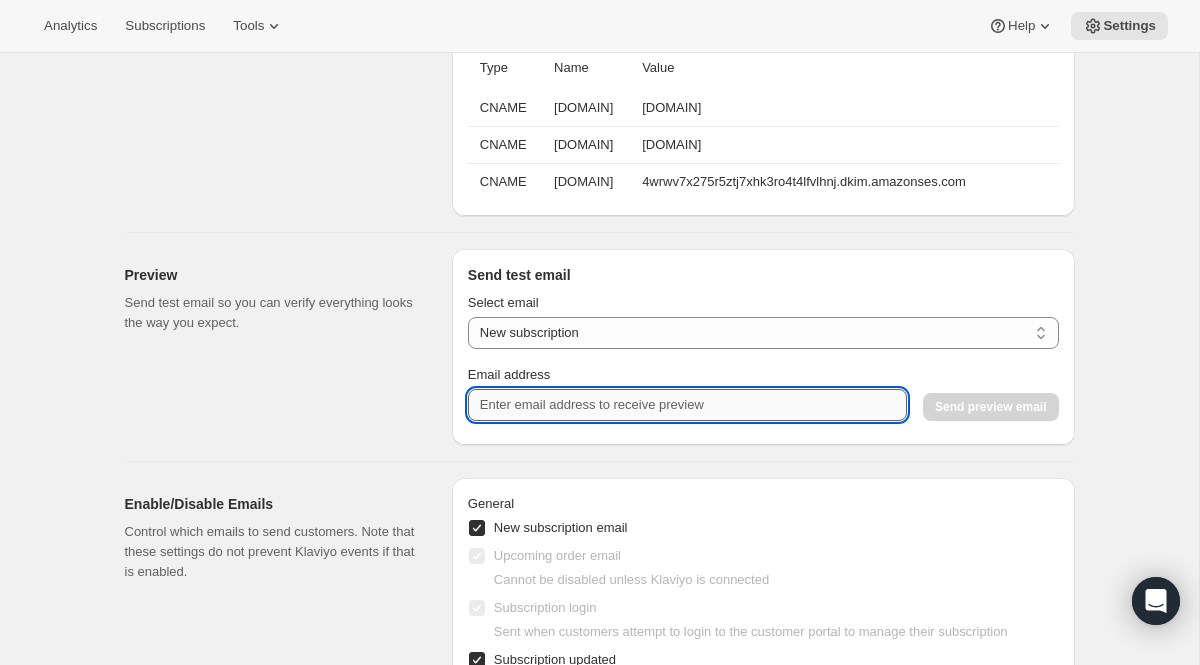 click on "Email address" at bounding box center (687, 405) 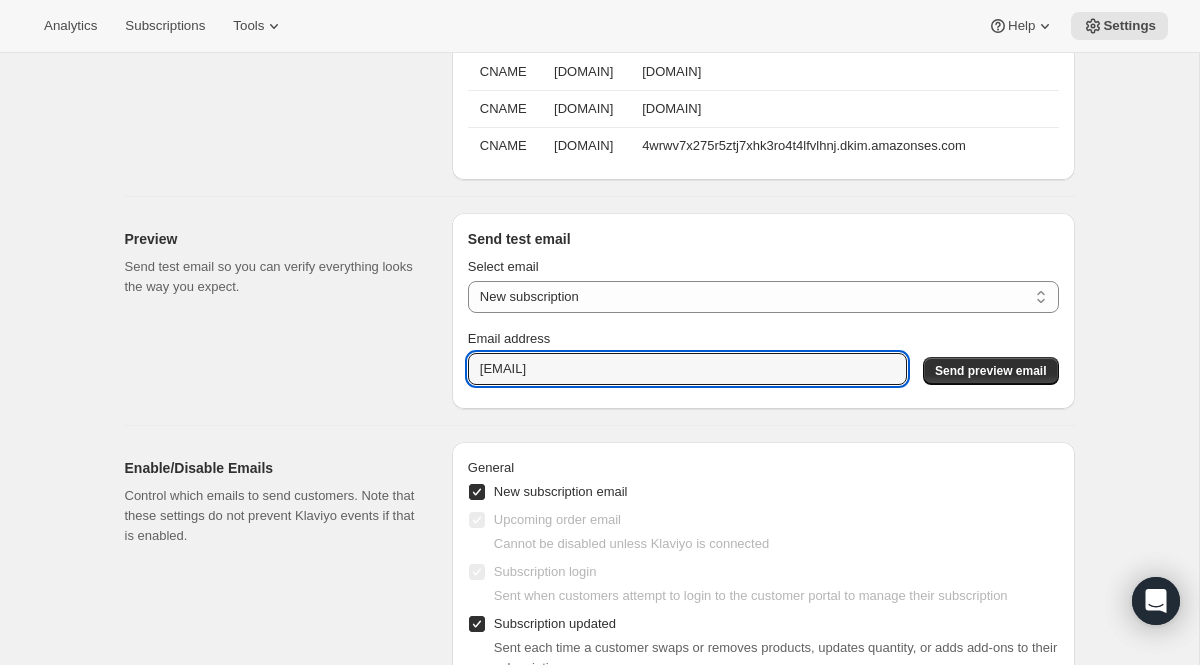 scroll, scrollTop: 1414, scrollLeft: 0, axis: vertical 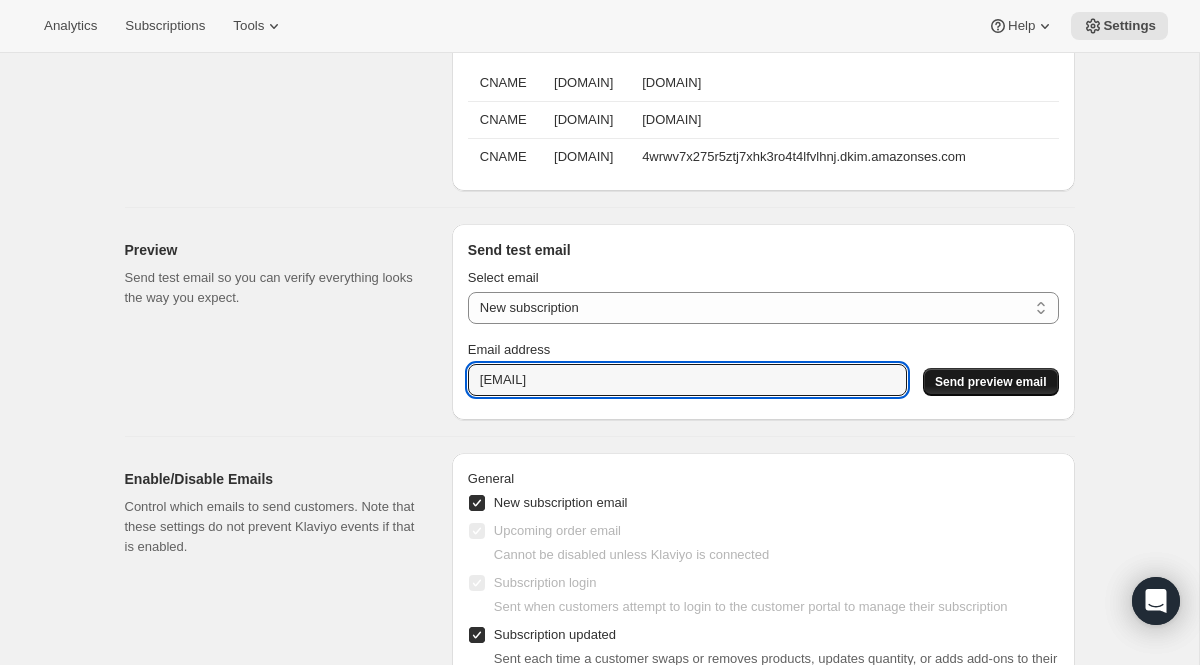 click on "Send preview email" at bounding box center [990, 382] 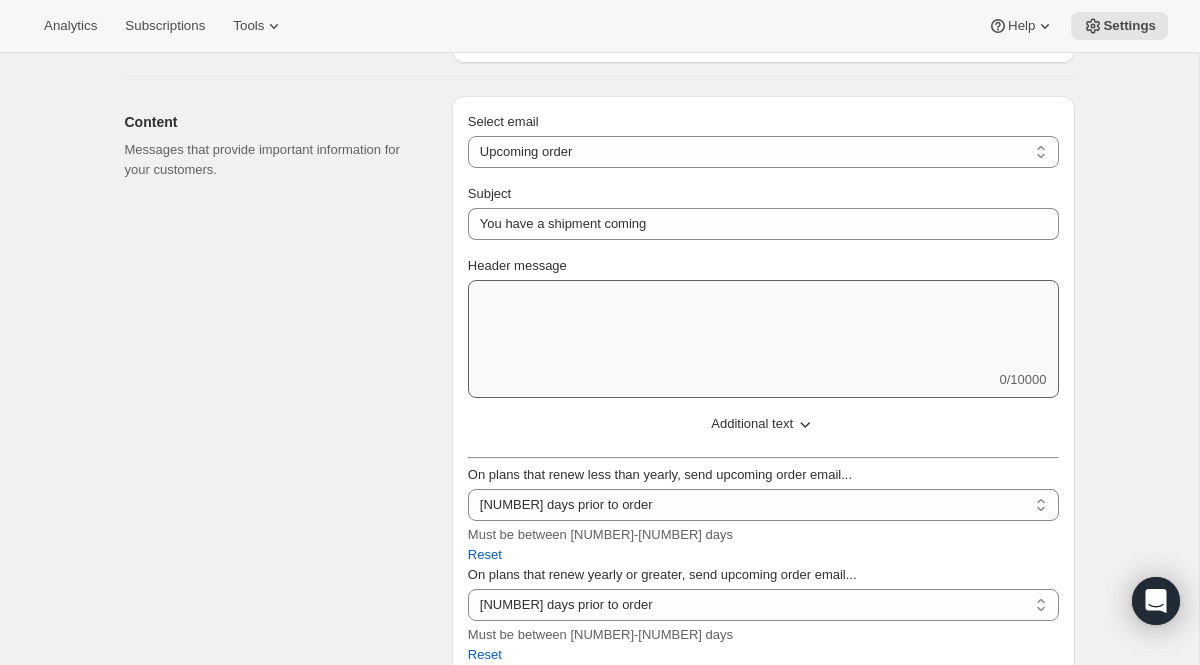 scroll, scrollTop: 316, scrollLeft: 0, axis: vertical 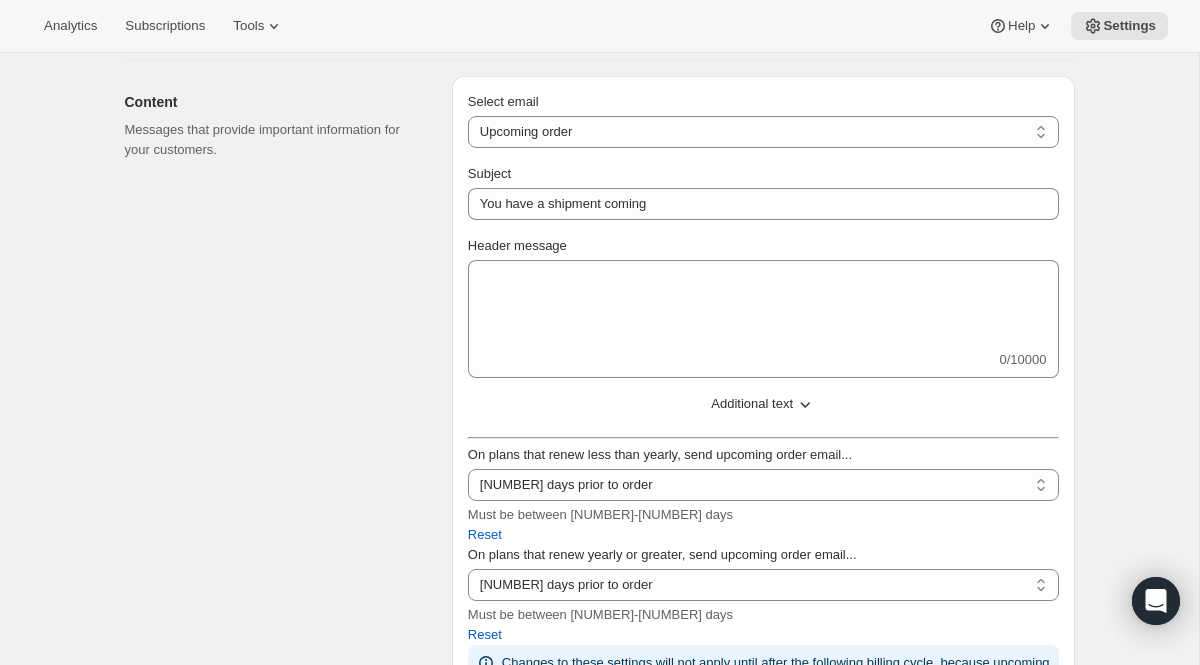 click on "Additional text" at bounding box center [752, 404] 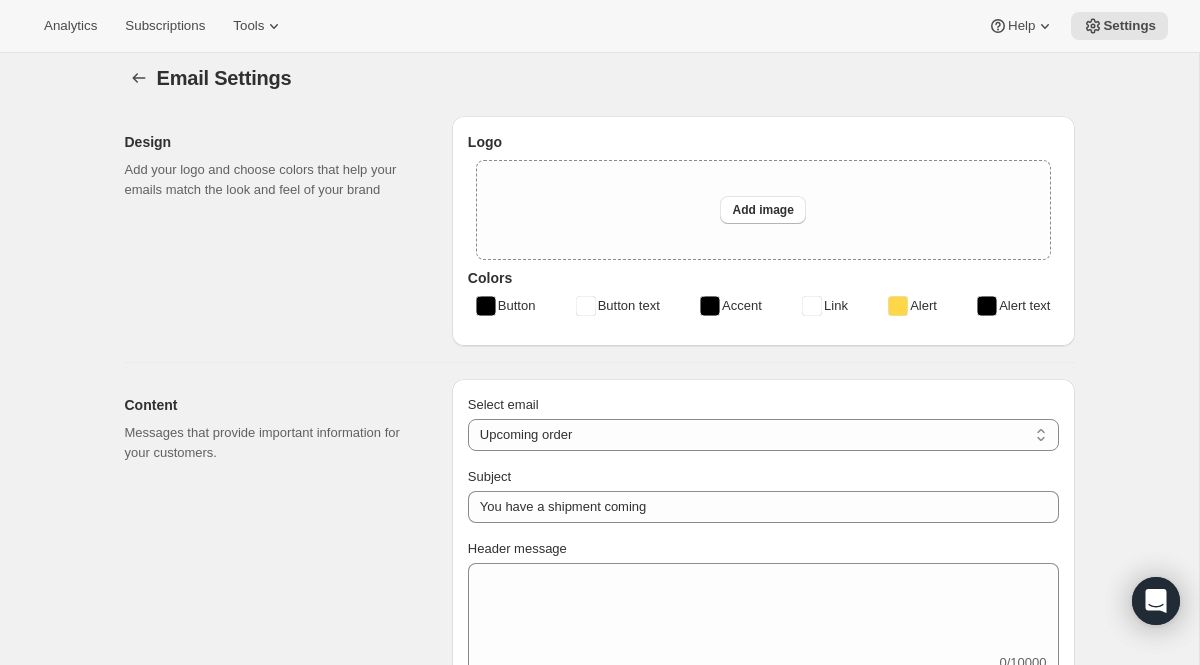 scroll, scrollTop: 18, scrollLeft: 0, axis: vertical 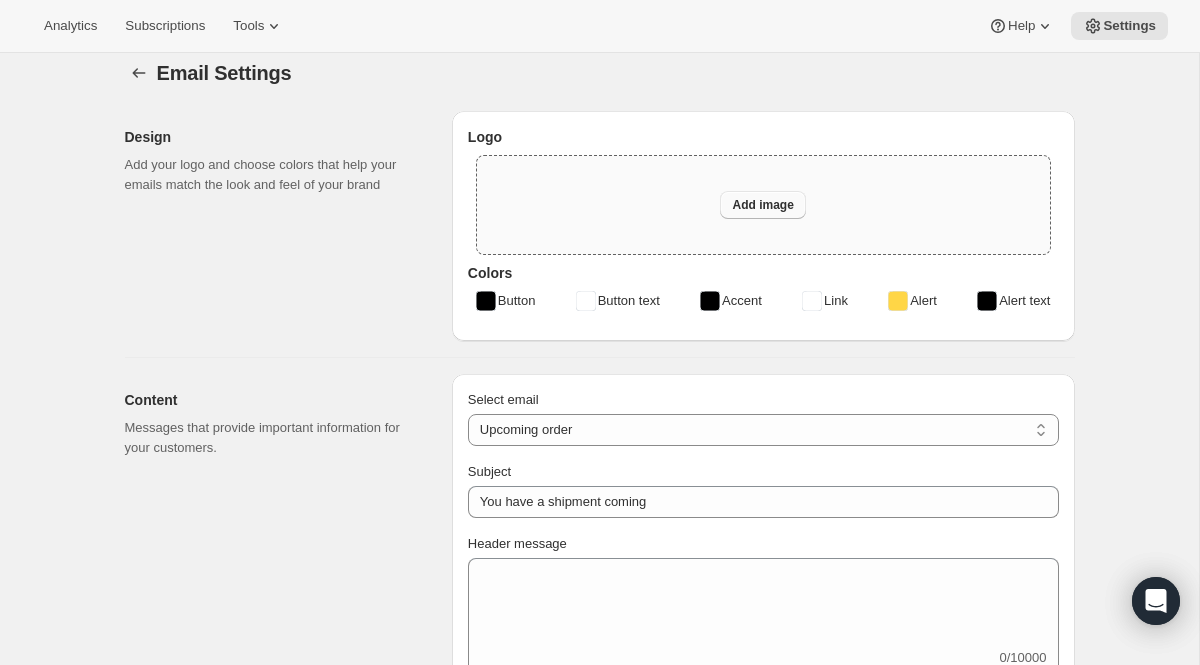 click on "Add image" at bounding box center [762, 205] 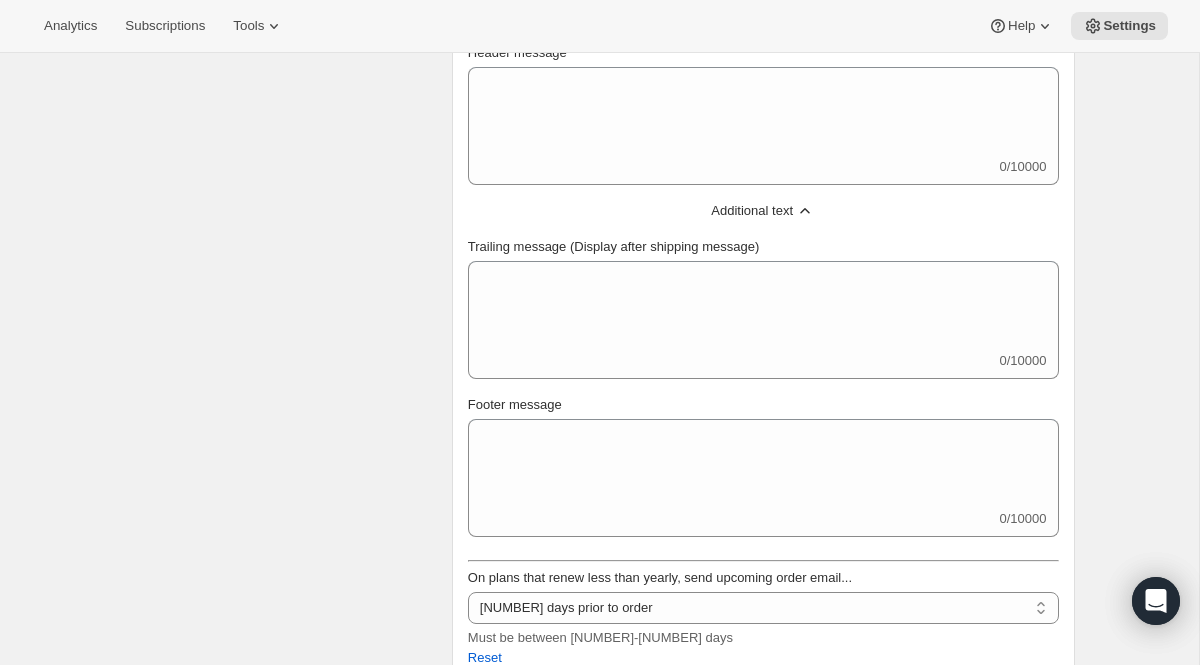 scroll, scrollTop: 633, scrollLeft: 0, axis: vertical 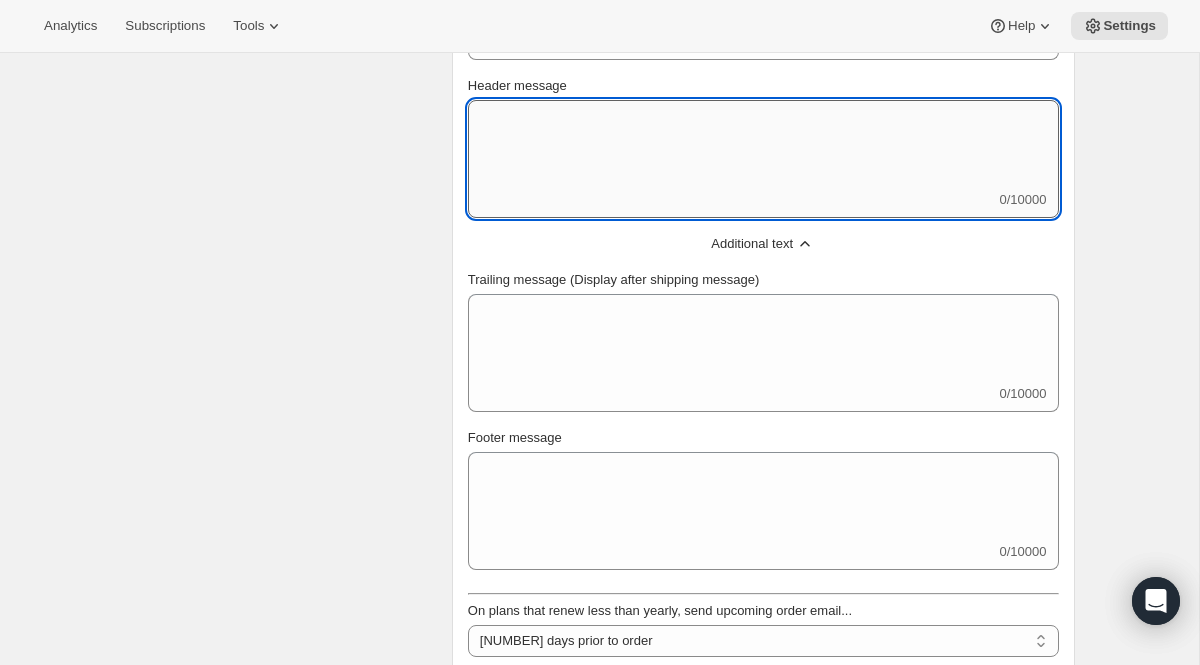 click on "Header message" at bounding box center (763, 145) 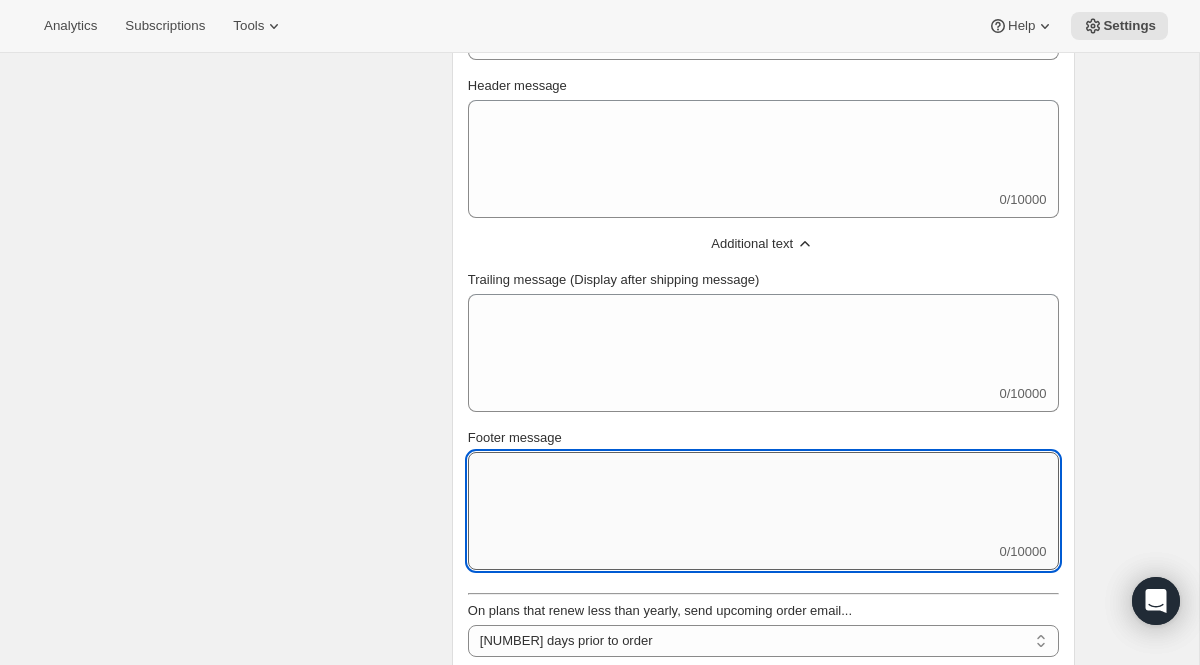 click on "Footer message" at bounding box center (763, 497) 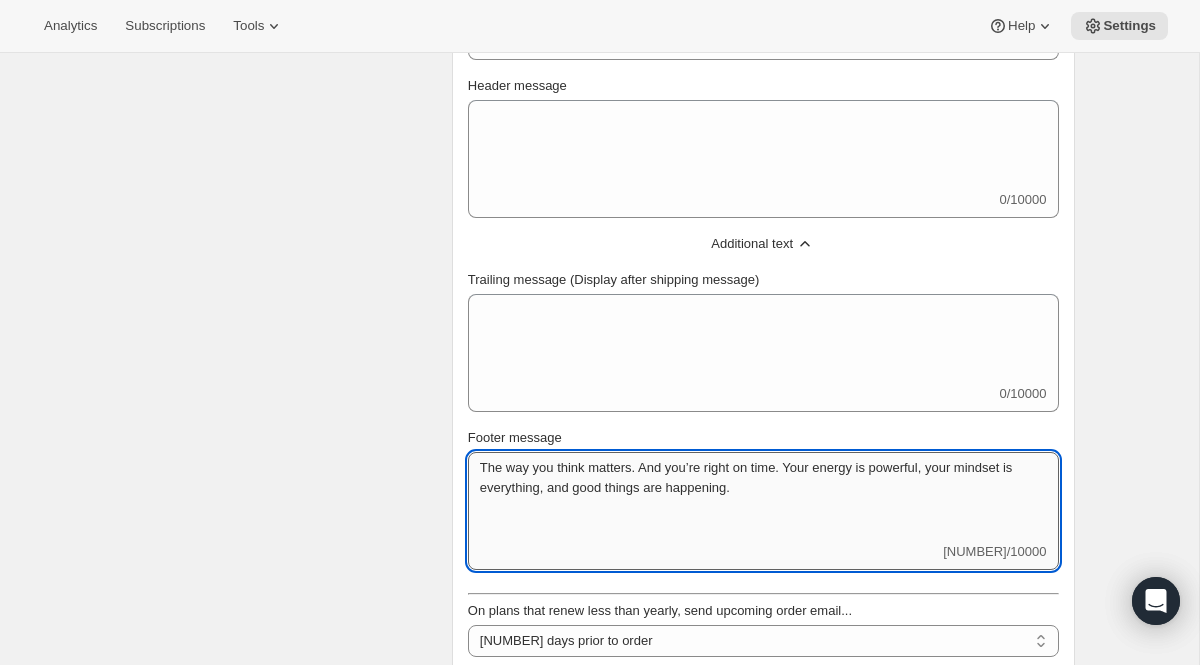 click on "The way you think matters. And you’re right on time. Your energy is powerful, your mindset is everything, and good things are happening." at bounding box center [763, 497] 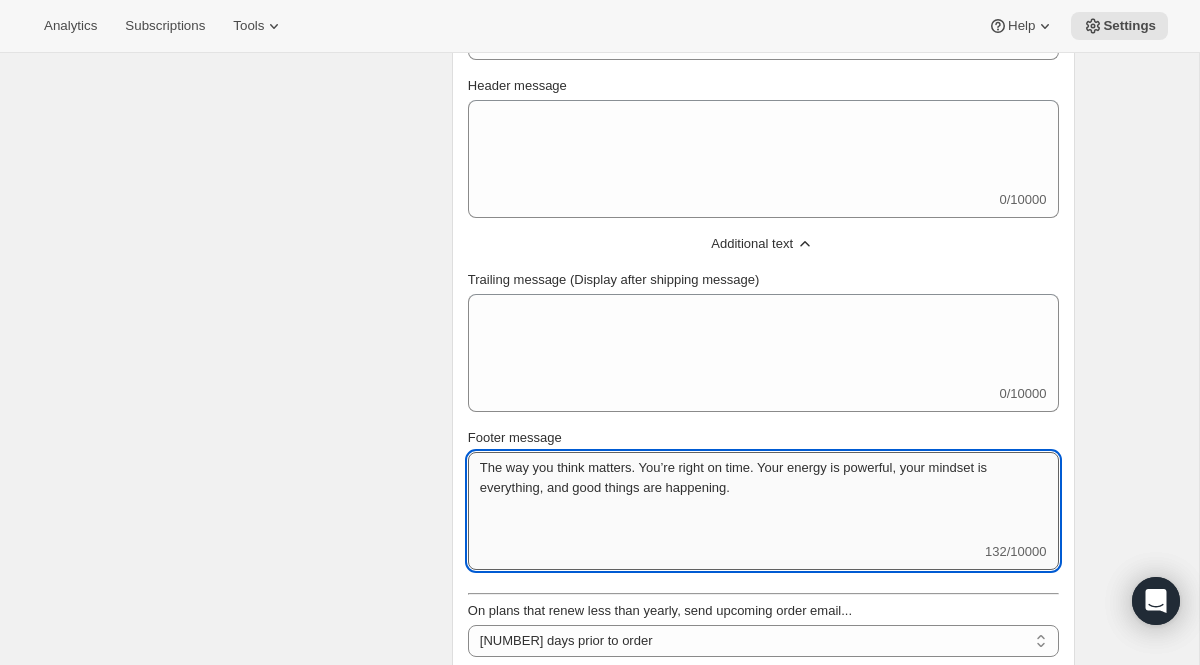 click on "The way you think matters. You’re right on time. Your energy is powerful, your mindset is everything, and good things are happening." at bounding box center [763, 497] 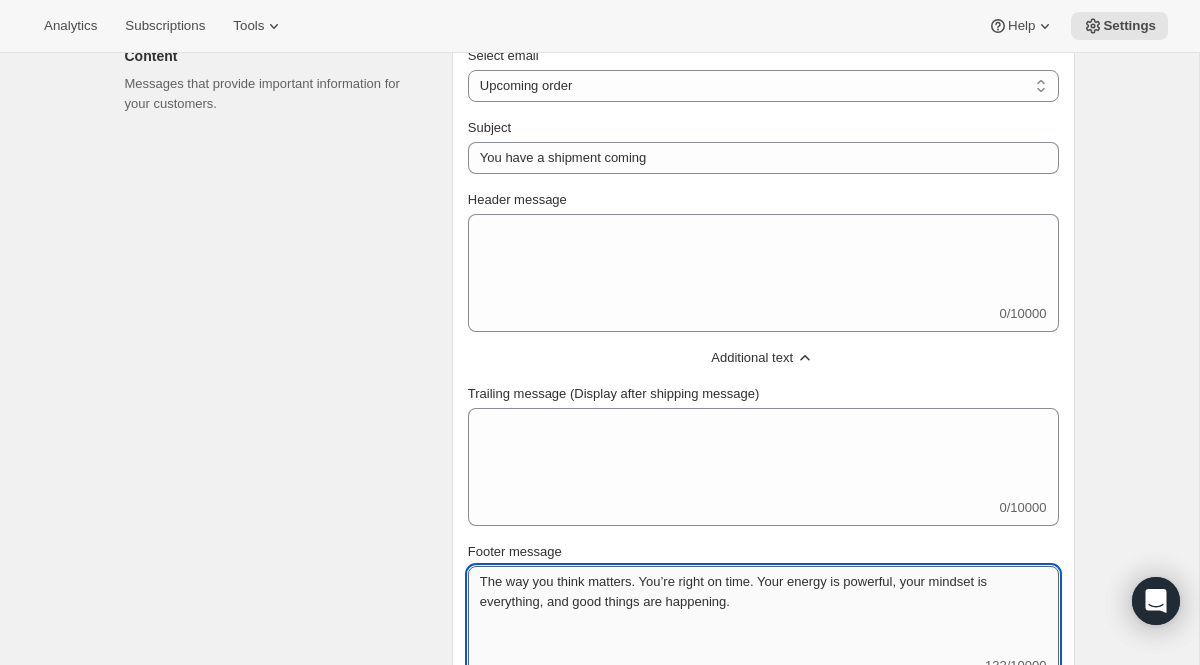 scroll, scrollTop: 500, scrollLeft: 0, axis: vertical 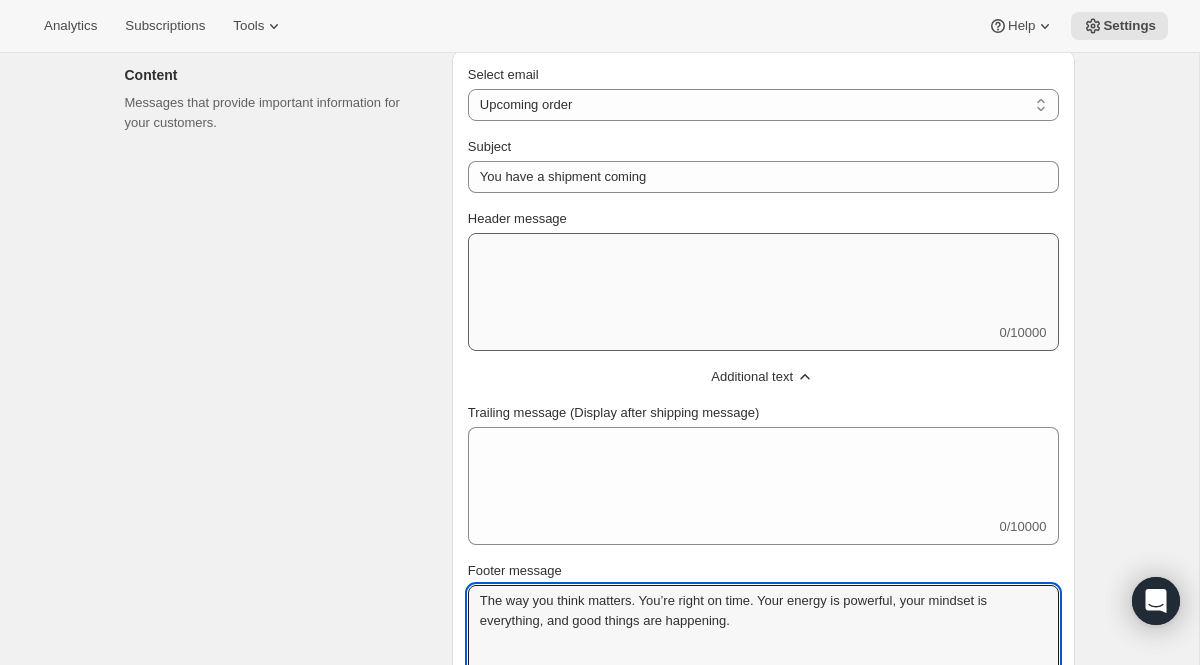 type on "The way you think matters. You’re right on time. Your energy is powerful, your mindset is everything, and good things are happening." 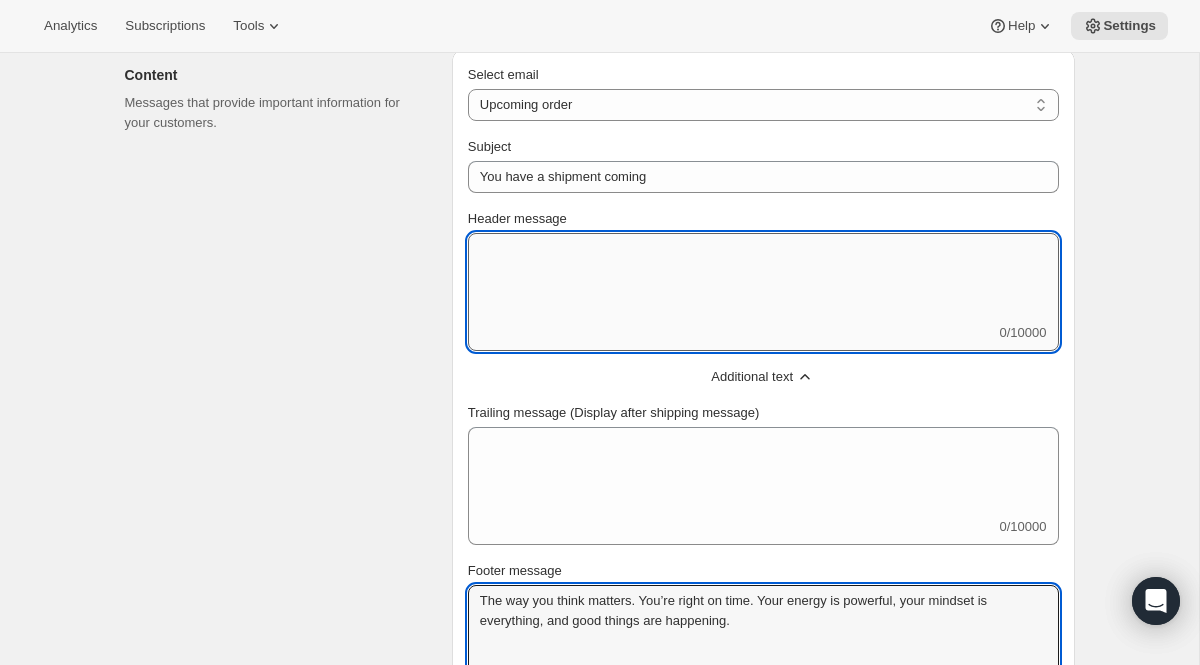 click on "Header message" at bounding box center (763, 278) 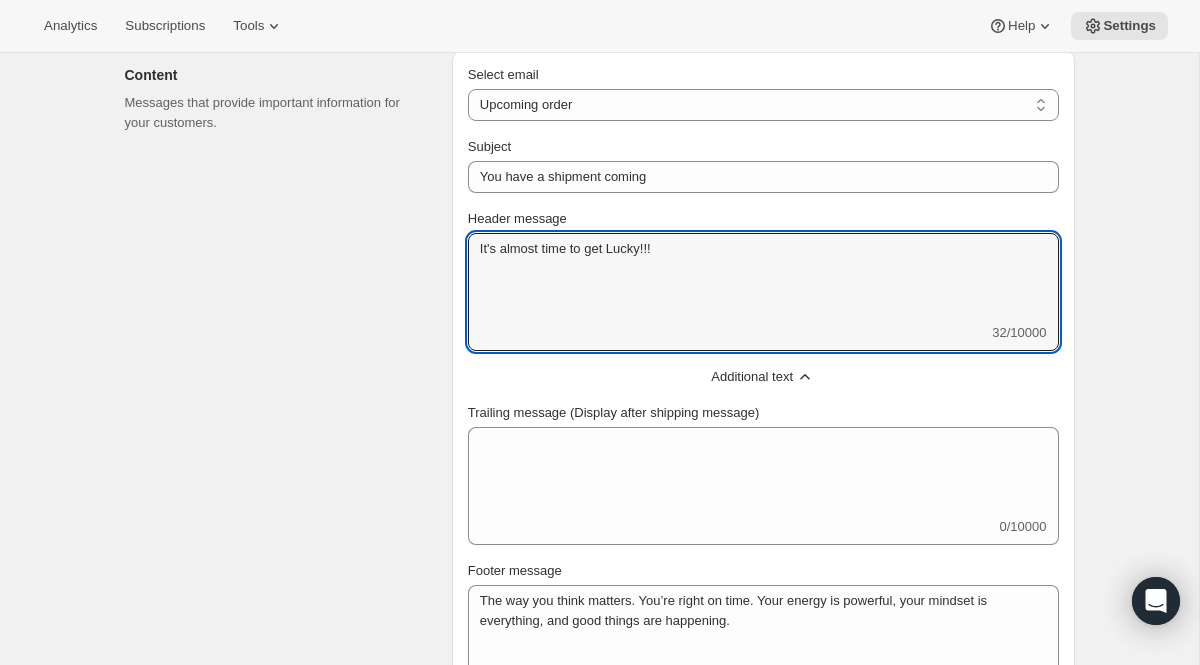 type on "It's almost time to get Lucky!!!" 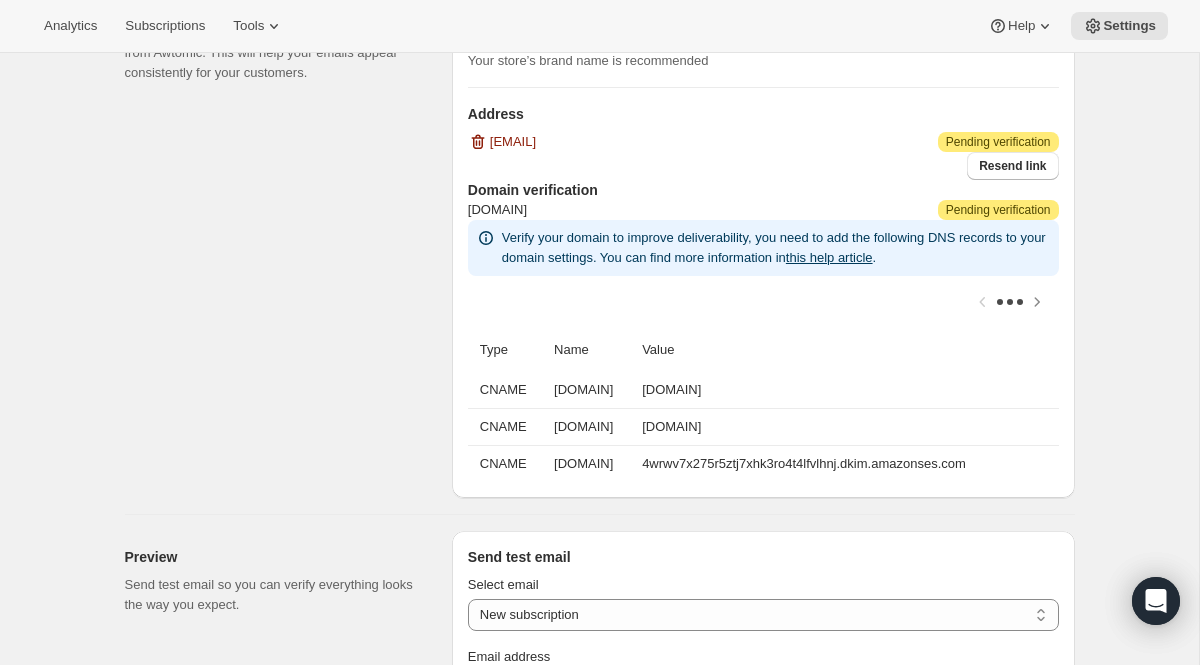 scroll, scrollTop: 1573, scrollLeft: 0, axis: vertical 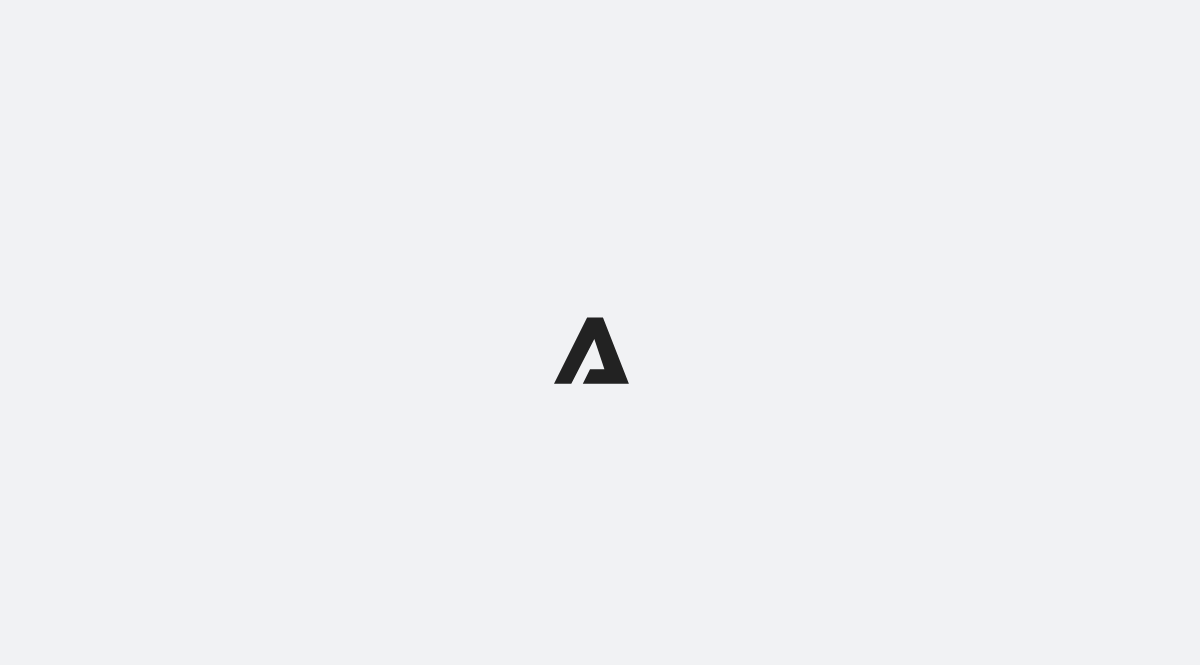 select on "subscriptionMessage" 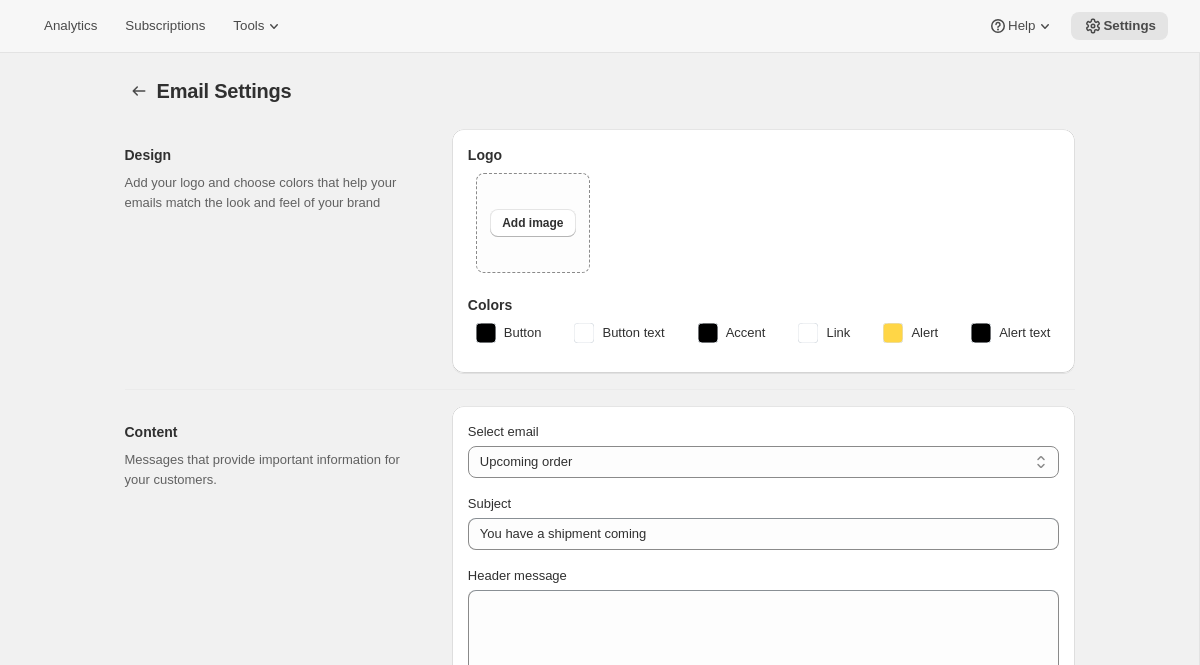 type on "It's almost time to get Lucky!!!" 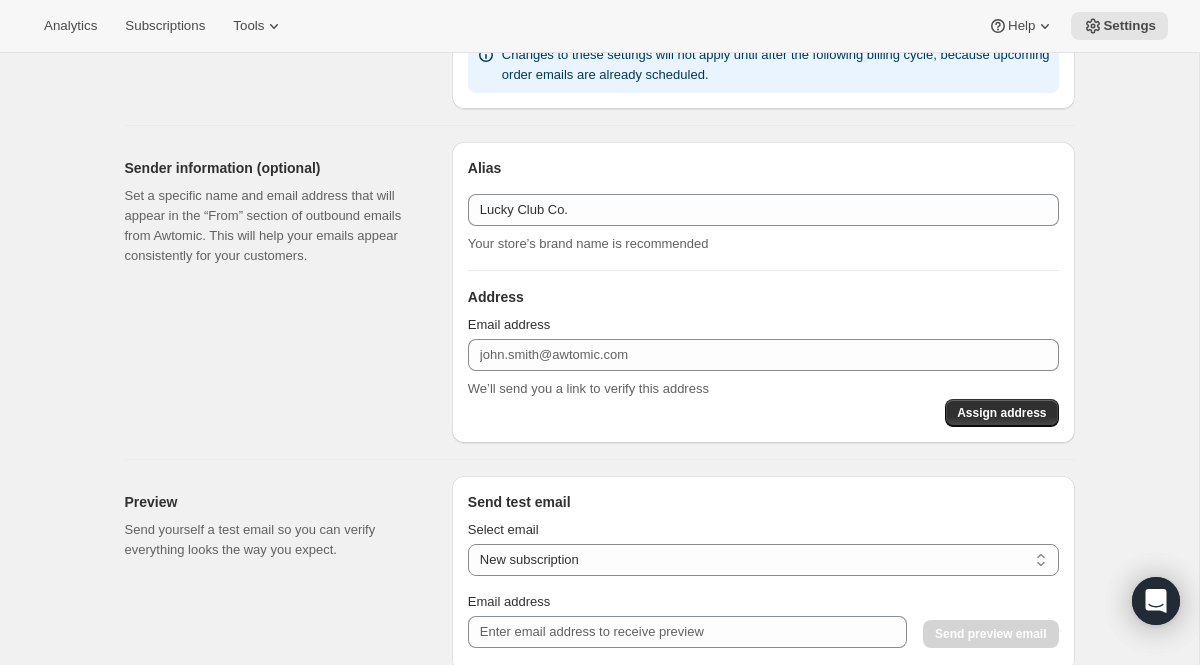 scroll, scrollTop: 1106, scrollLeft: 0, axis: vertical 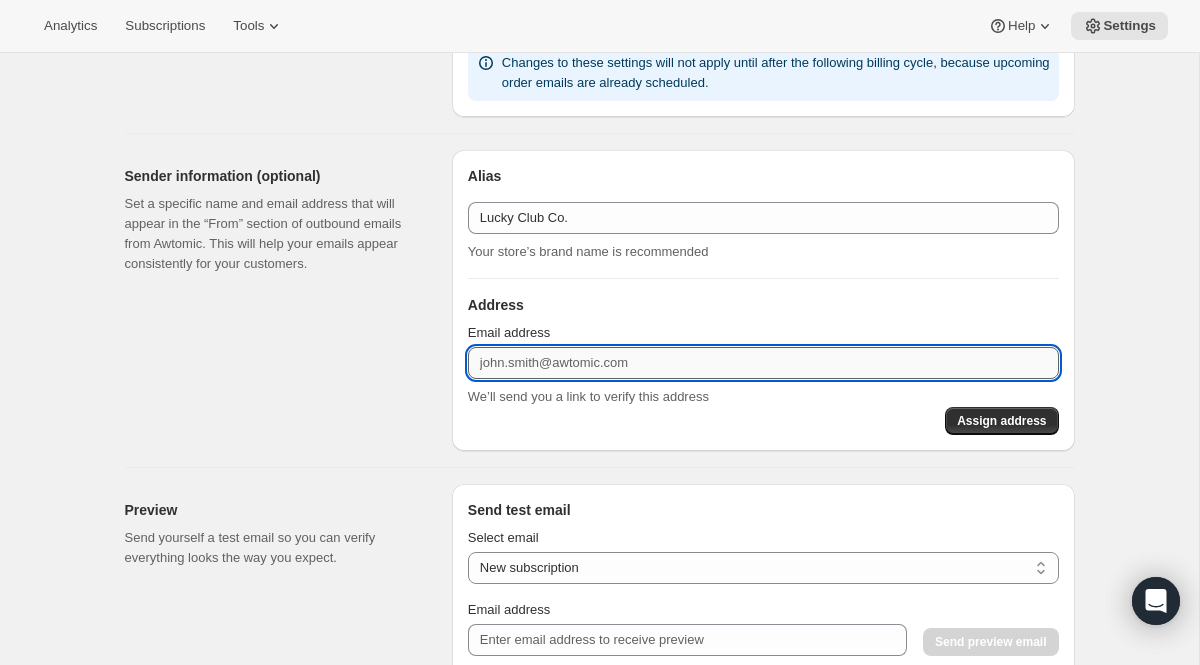 click on "Email address" at bounding box center [763, 363] 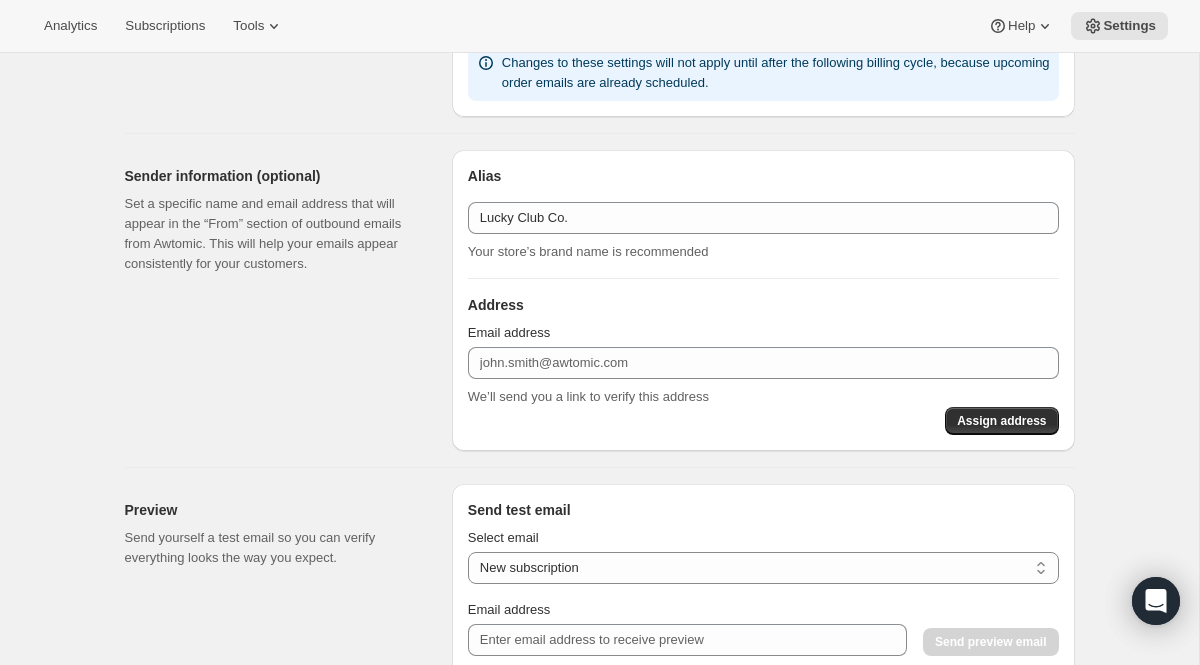 click on "Address" at bounding box center [763, 305] 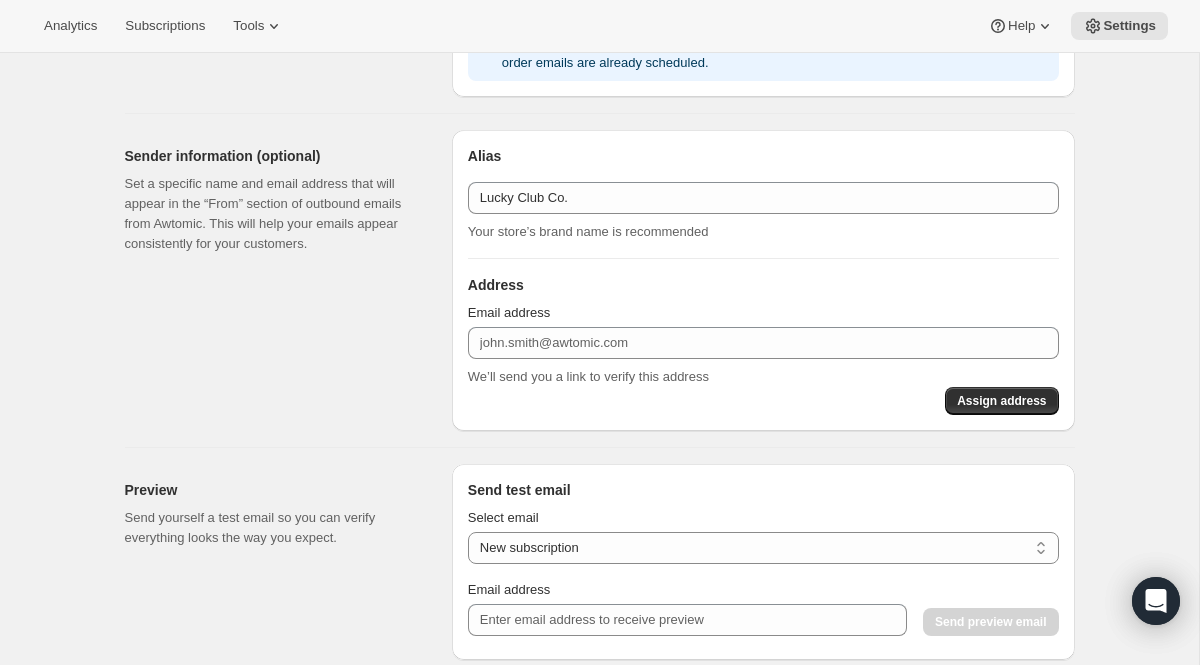 scroll, scrollTop: 1131, scrollLeft: 0, axis: vertical 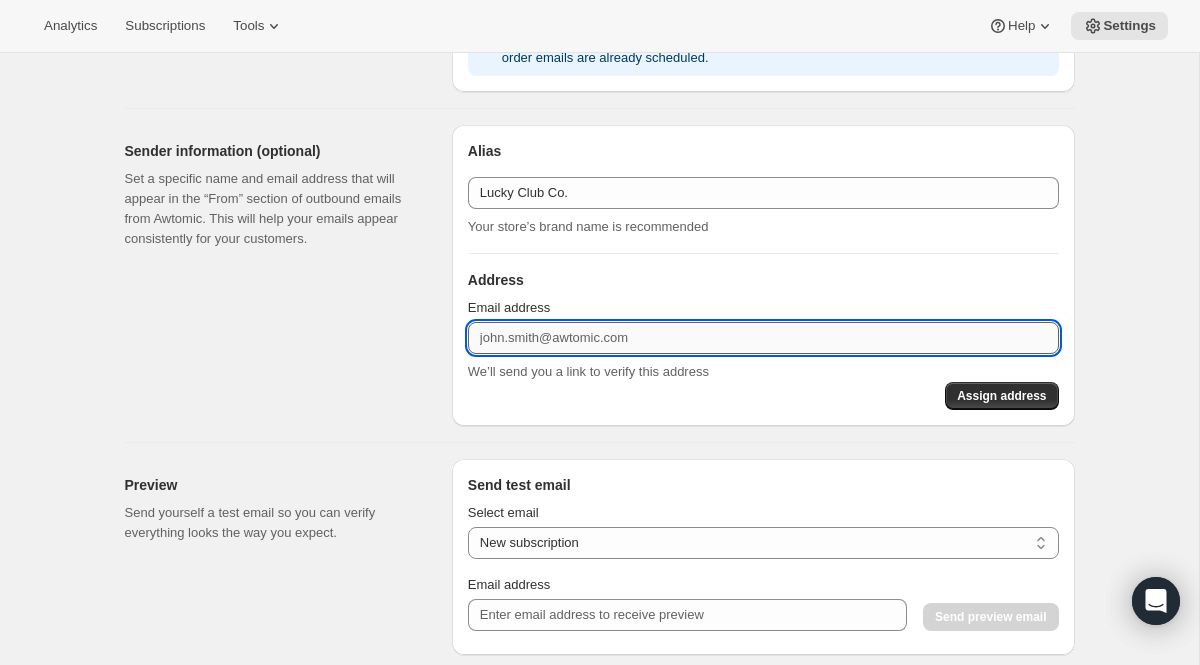 click on "Email address" at bounding box center [763, 338] 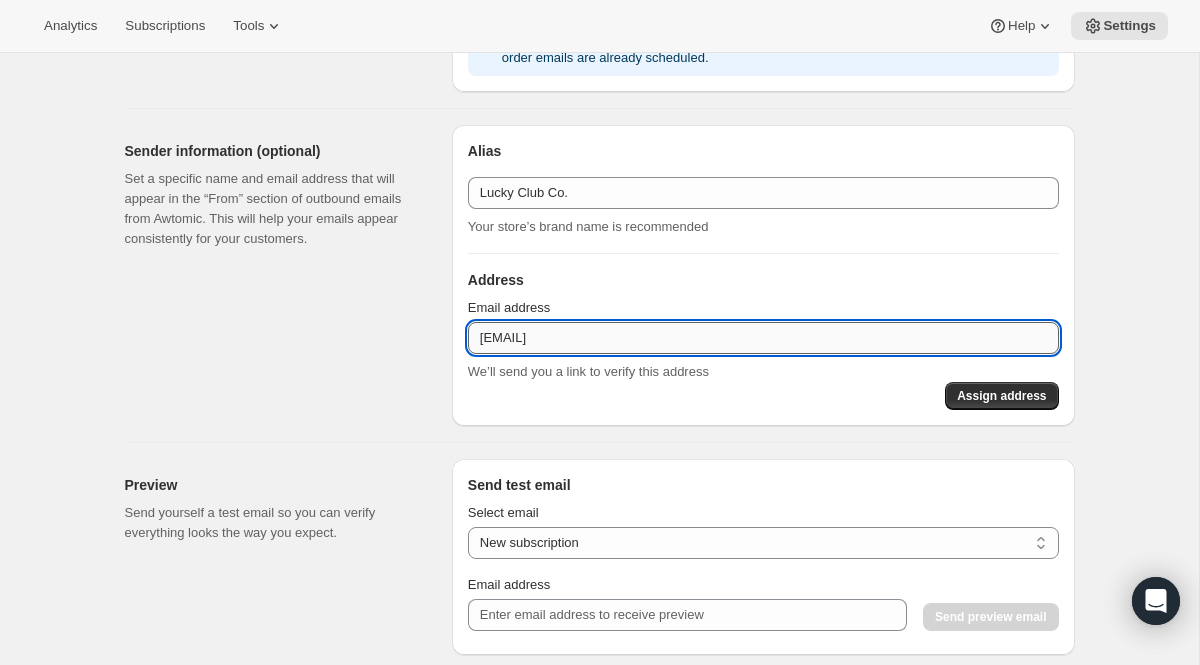 type on "[EMAIL]" 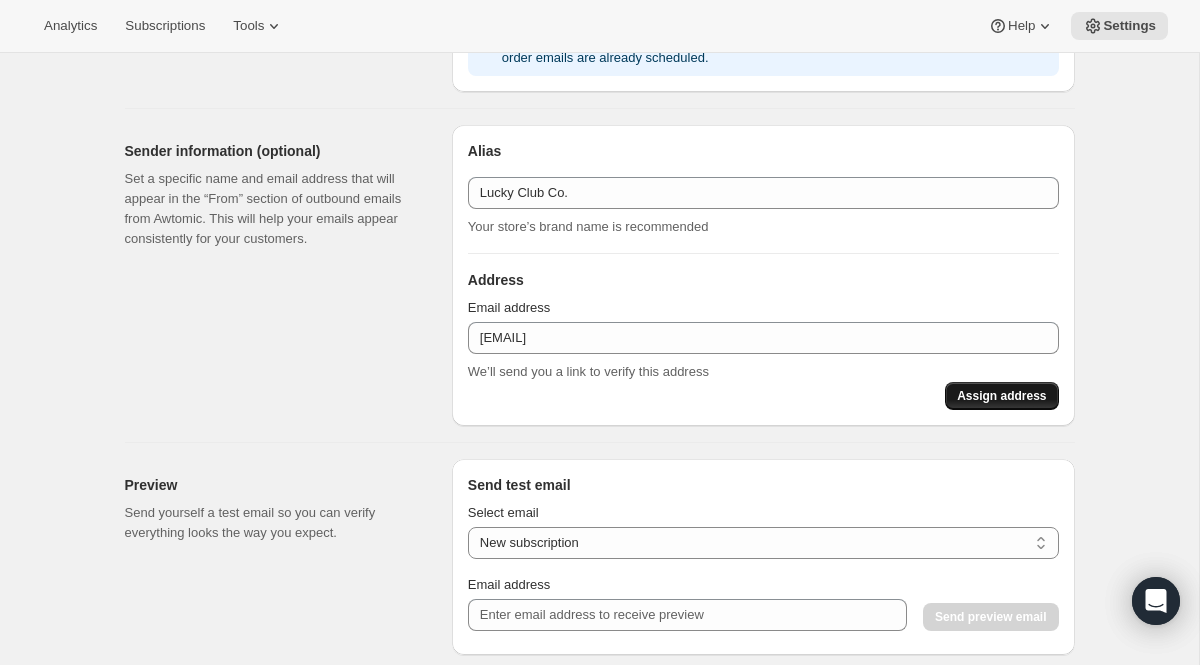 click on "Assign address" at bounding box center (1001, 396) 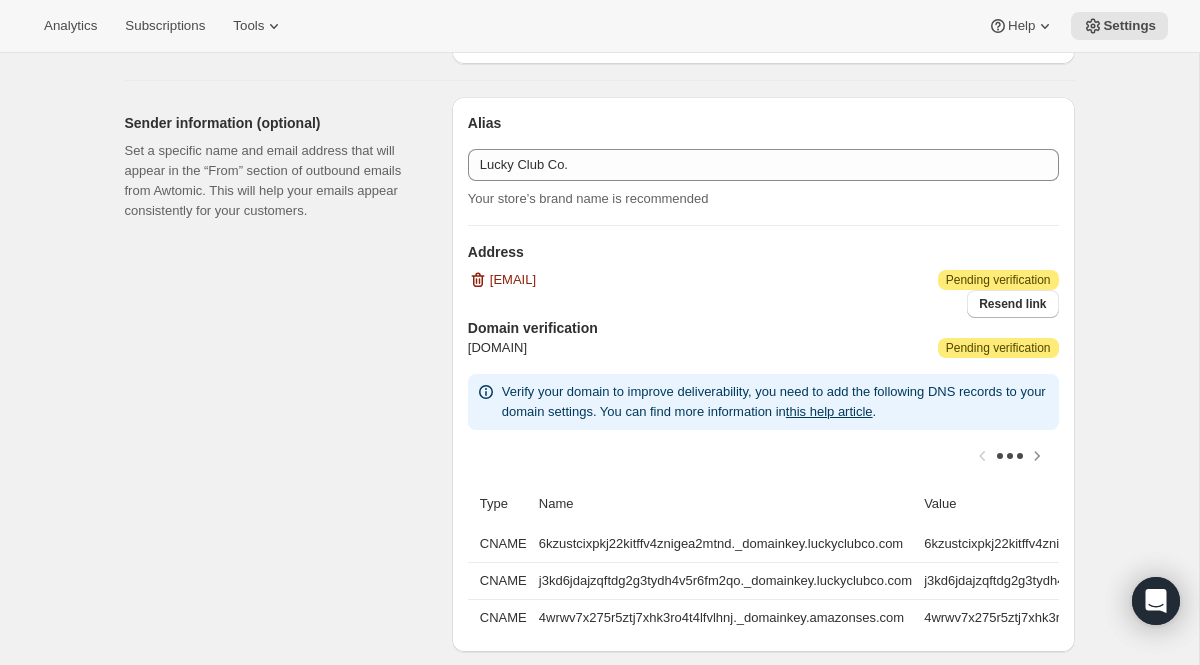 scroll, scrollTop: 1164, scrollLeft: 0, axis: vertical 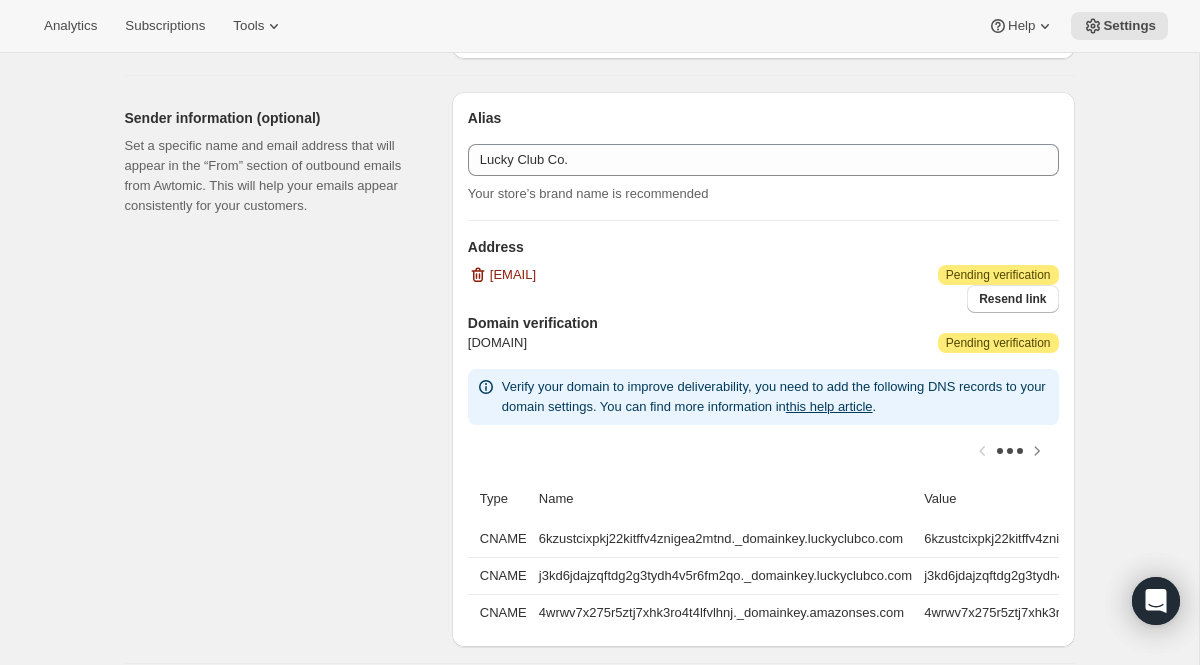 click at bounding box center [763, 451] 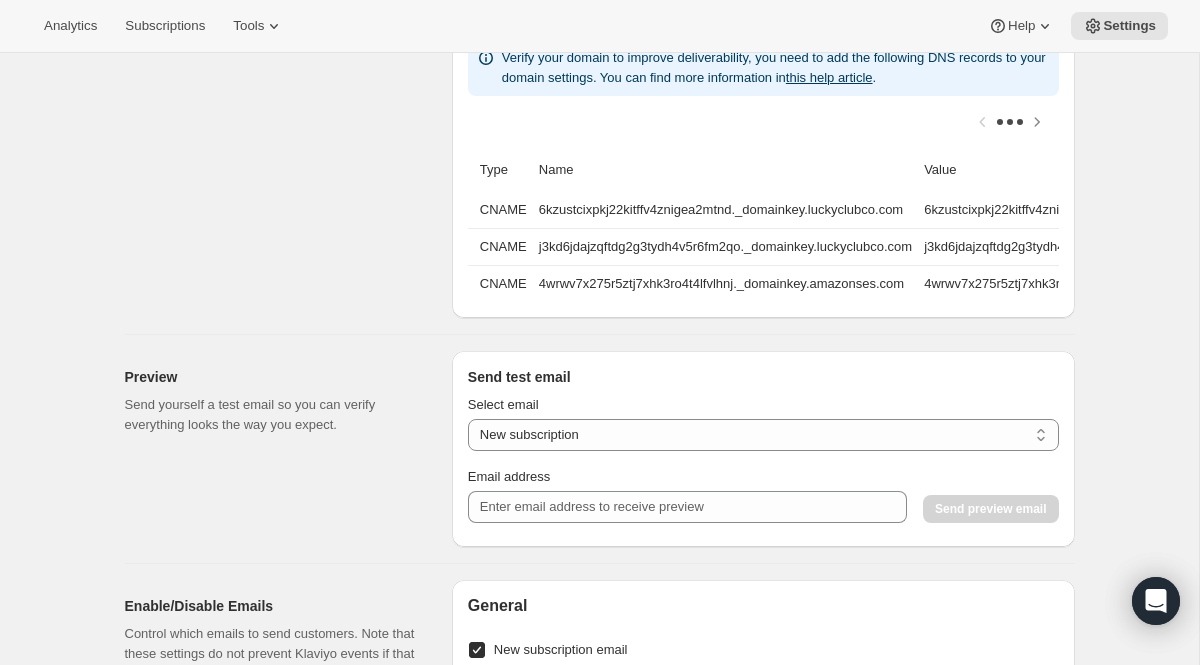 scroll, scrollTop: 1516, scrollLeft: 0, axis: vertical 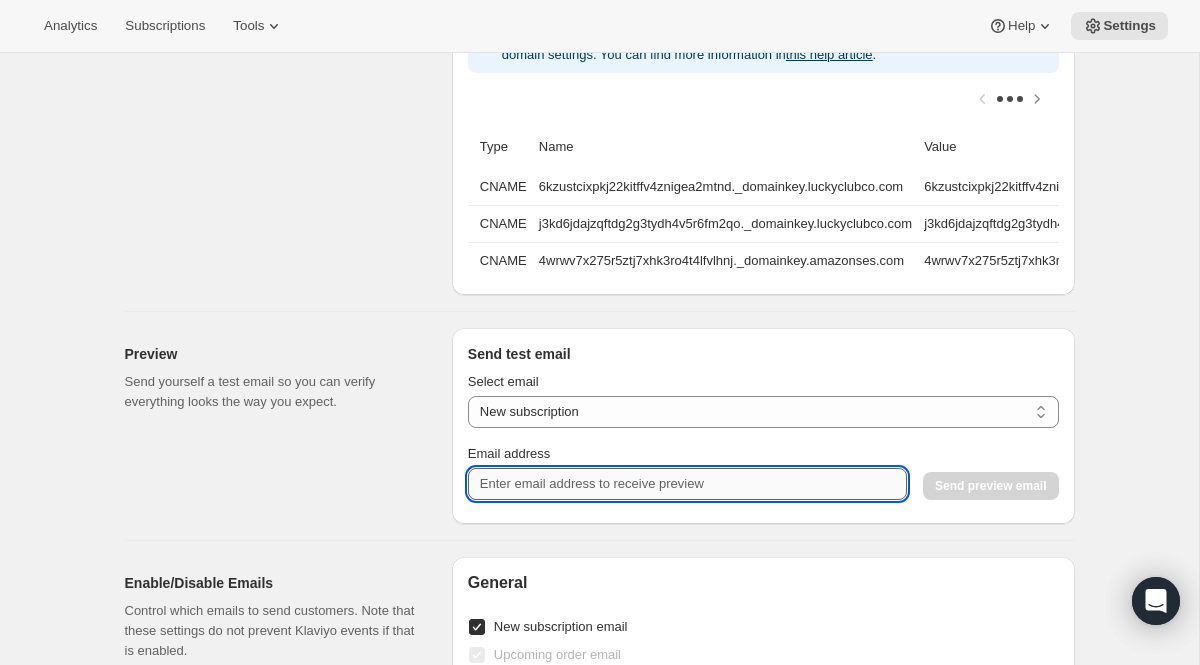 click on "Email address" at bounding box center [687, 484] 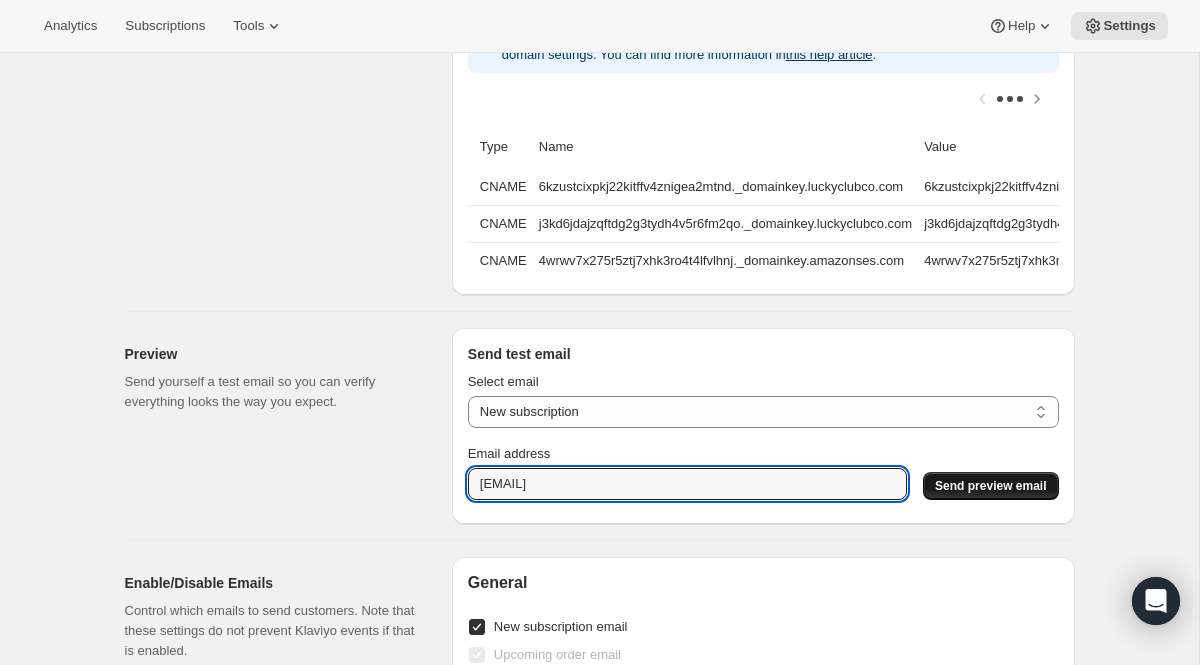 click on "Send preview email" at bounding box center (990, 486) 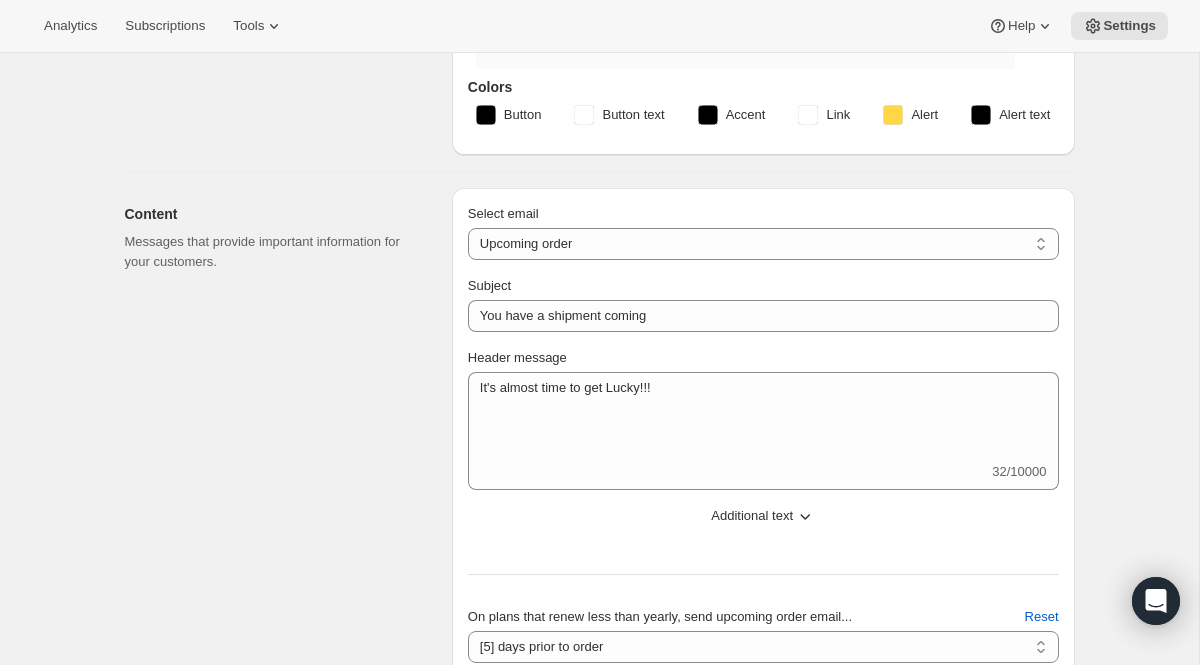 scroll, scrollTop: 507, scrollLeft: 0, axis: vertical 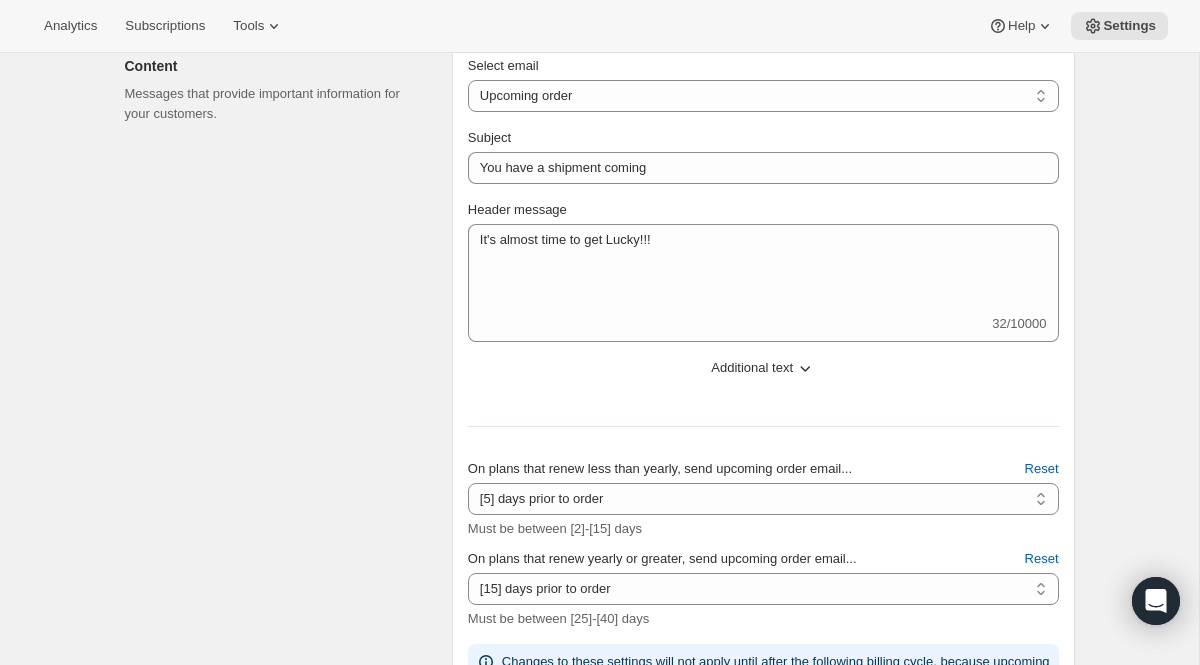 click on "Additional text" at bounding box center (763, 368) 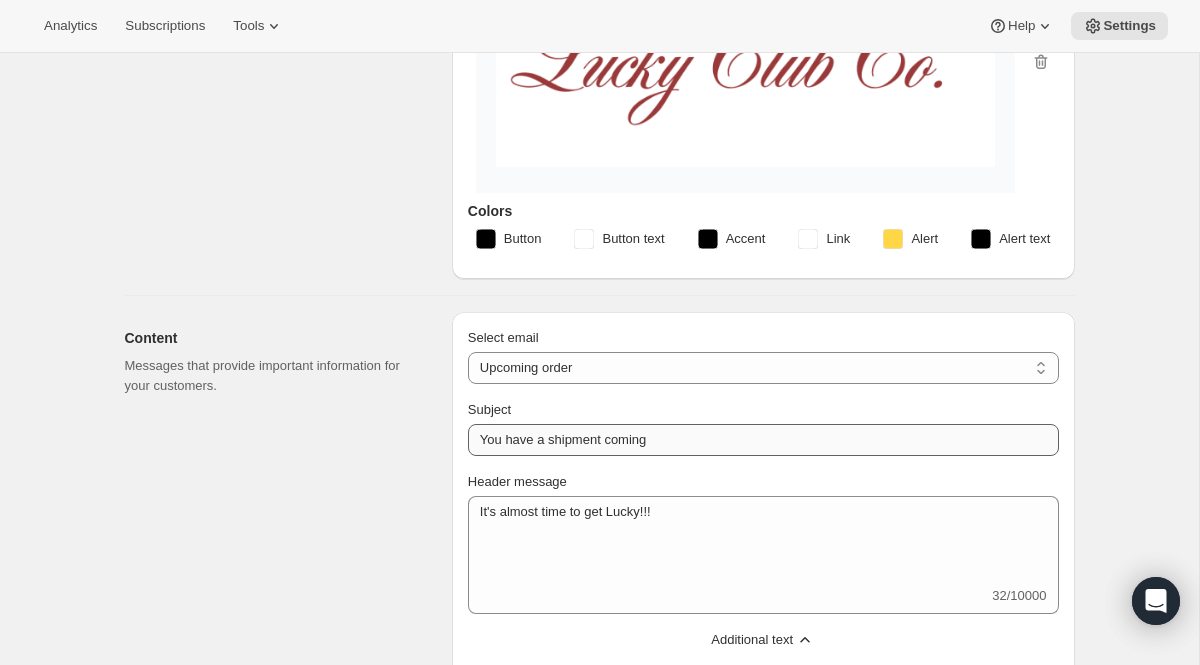 scroll, scrollTop: 232, scrollLeft: 0, axis: vertical 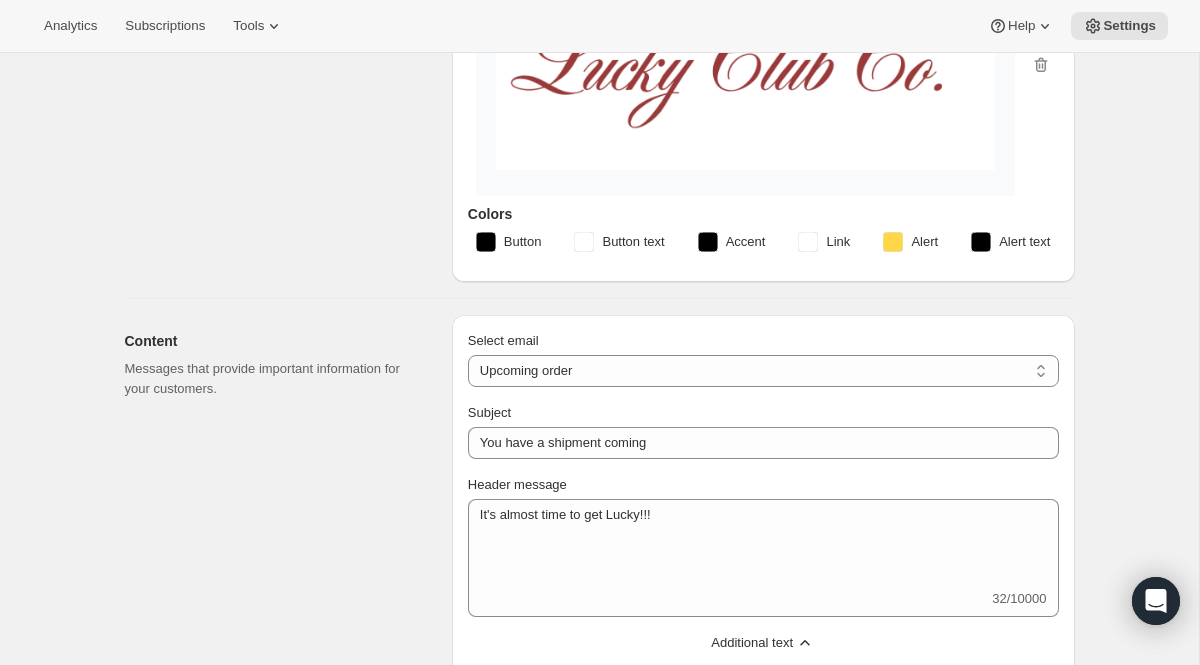 click on "Alert" at bounding box center [910, 242] 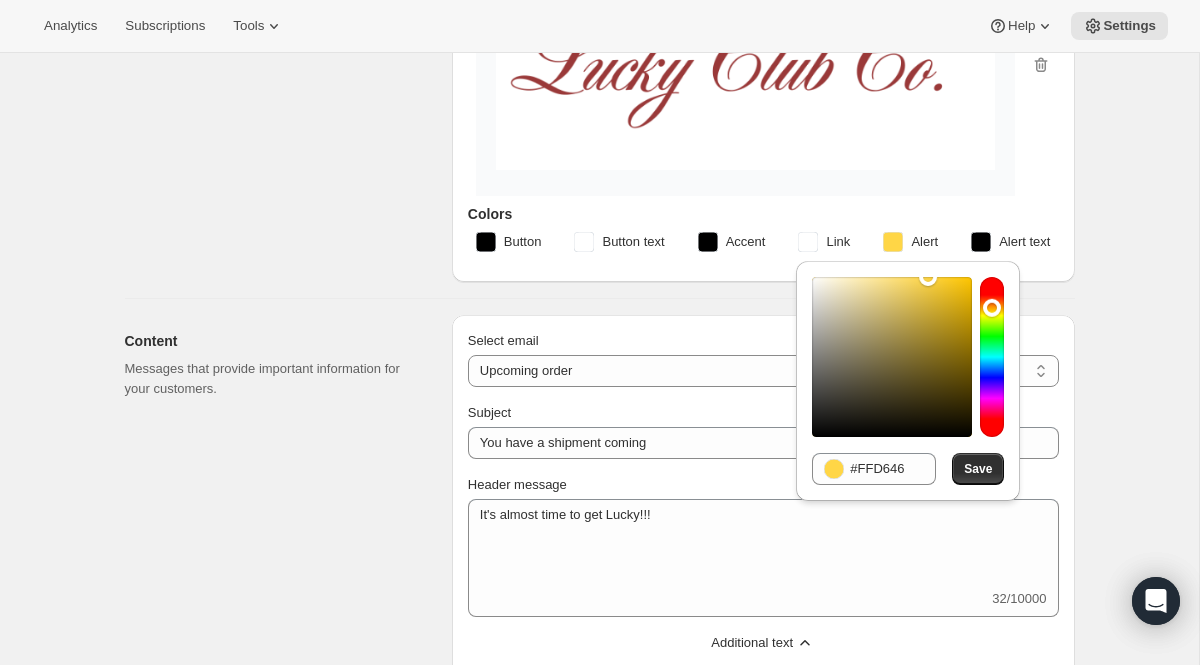click on "Design Add your logo and choose colors that help your emails match the look and feel of your brand" at bounding box center [280, 89] 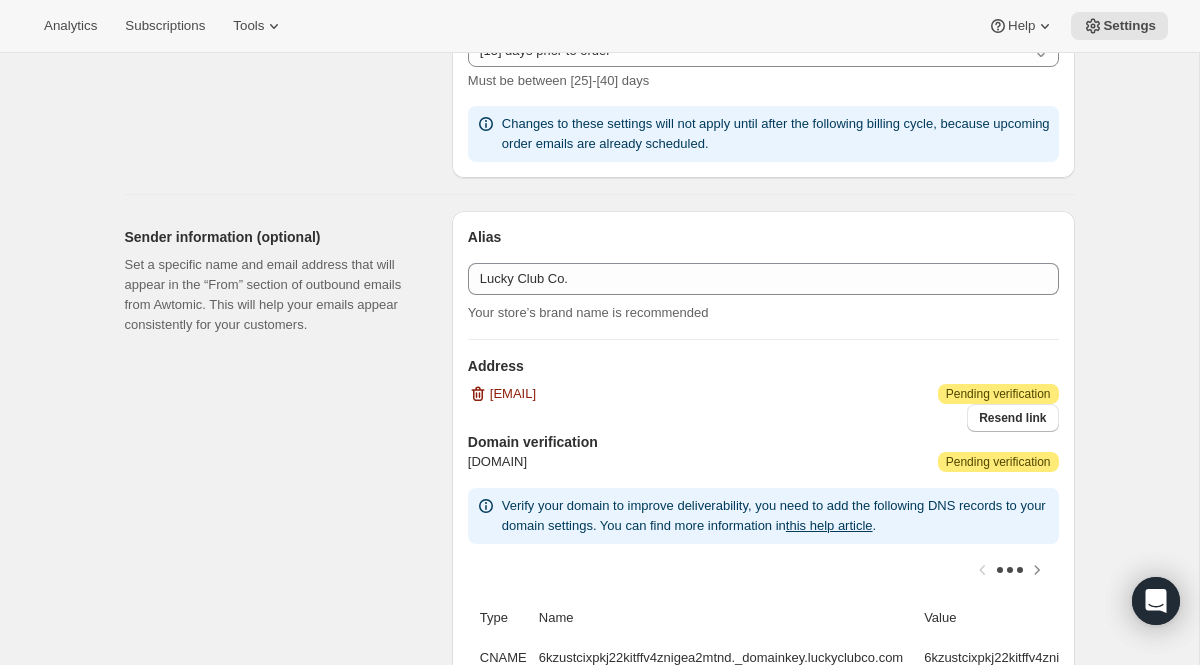scroll, scrollTop: 1368, scrollLeft: 0, axis: vertical 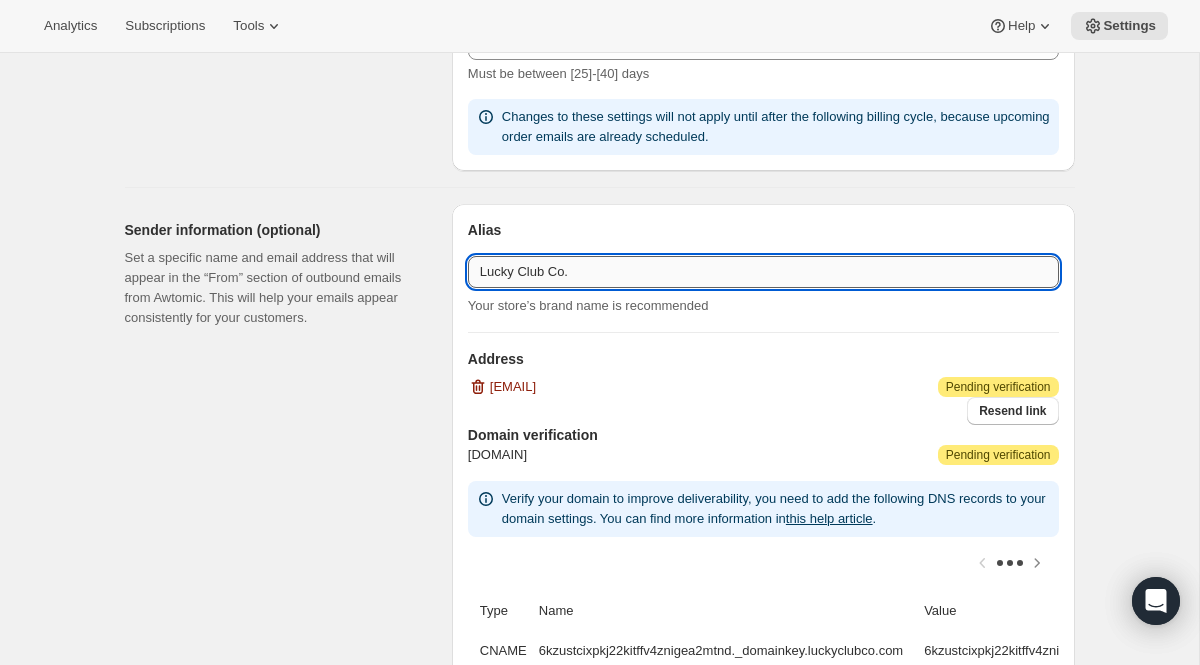 click on "Lucky Club Co." at bounding box center [763, 272] 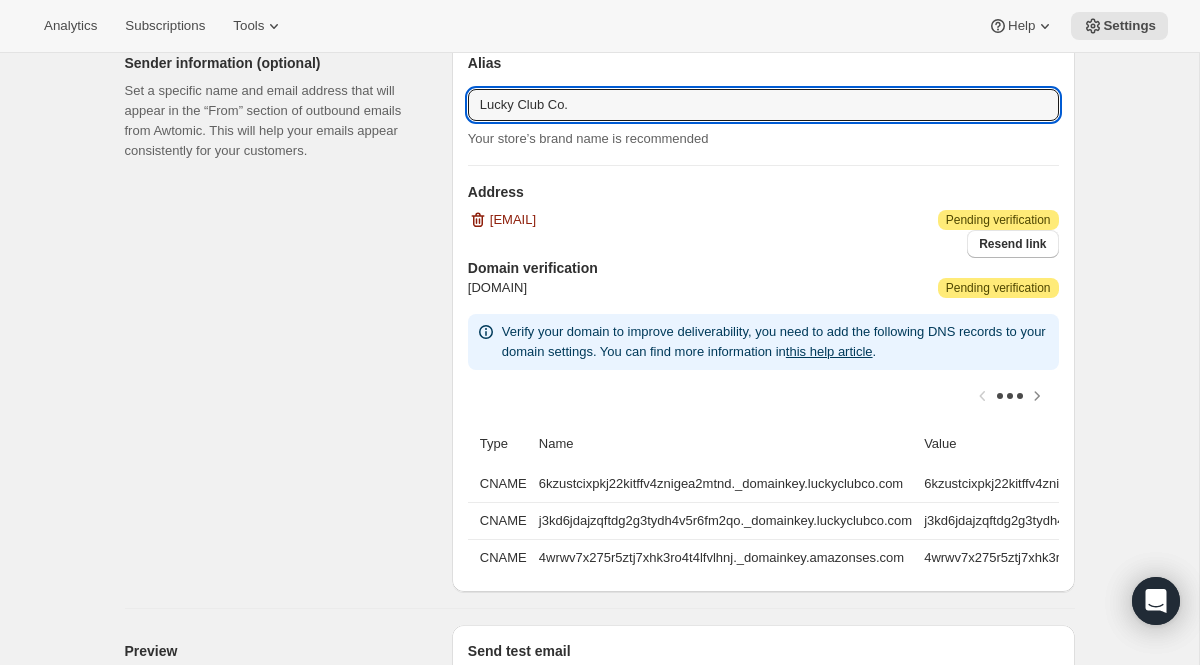scroll, scrollTop: 1536, scrollLeft: 0, axis: vertical 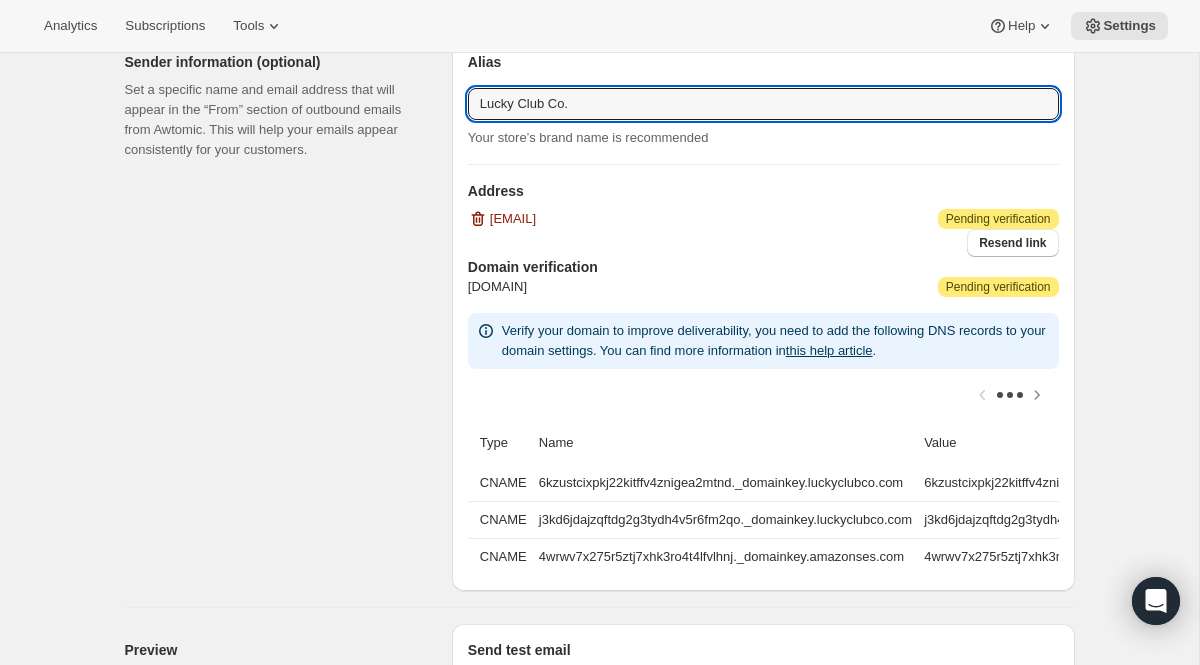 click on "luckyclubco.com Attention Pending verification" at bounding box center (763, 287) 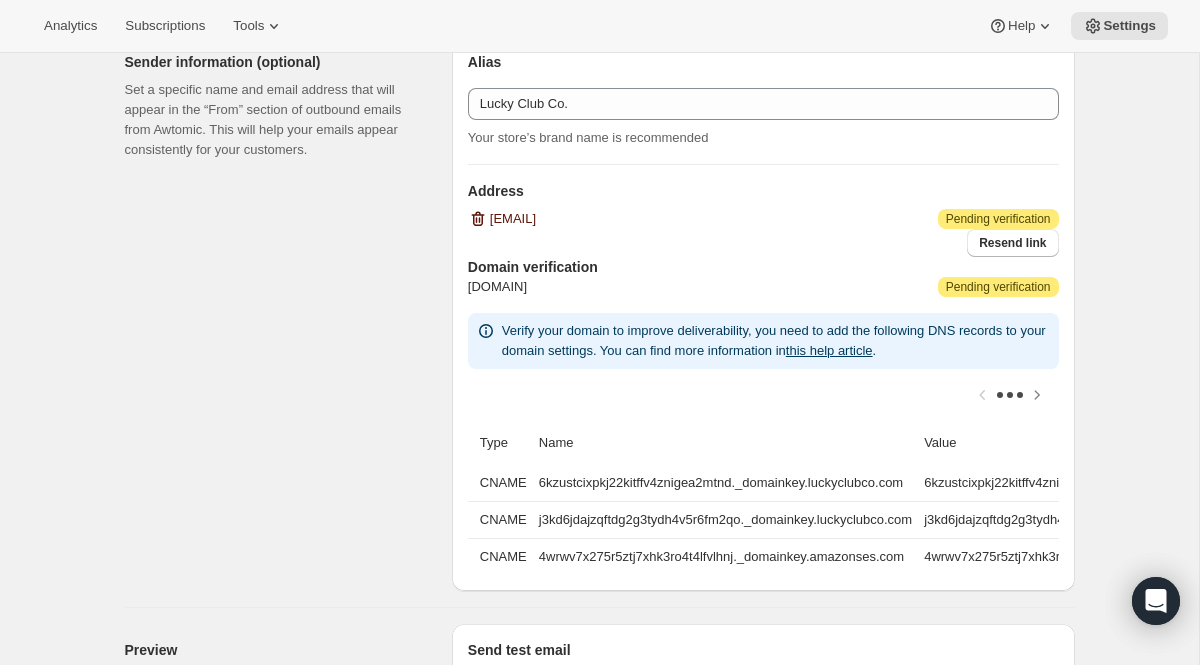 click on "[EMAIL]" at bounding box center (513, 219) 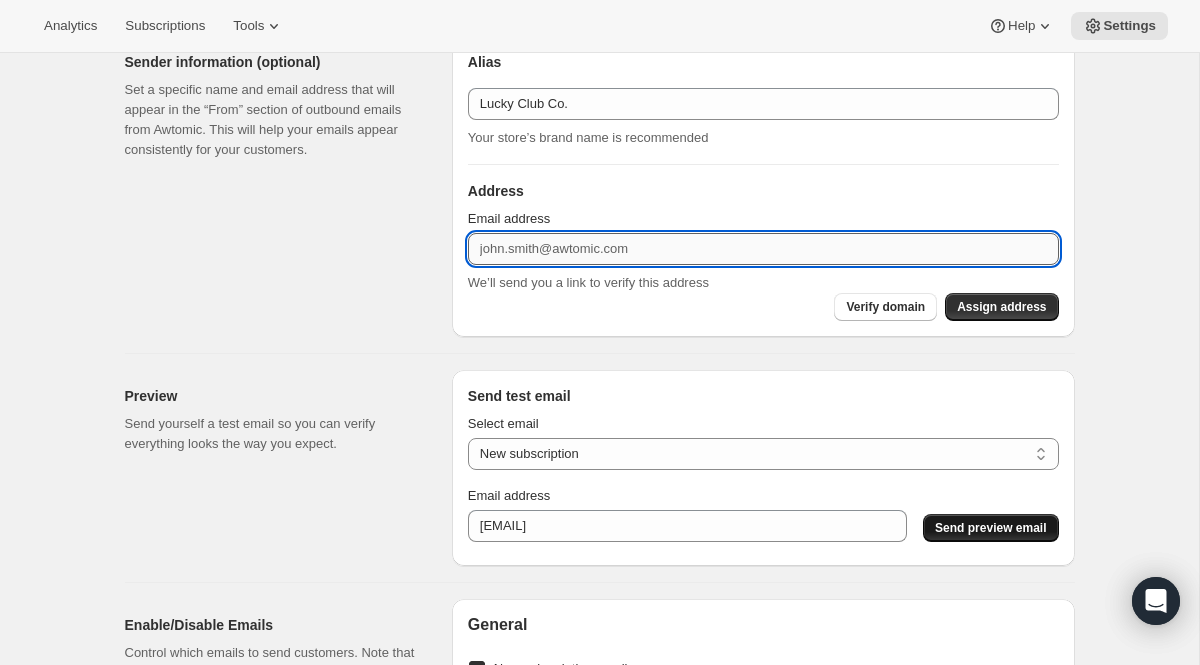 click on "Email address" at bounding box center [763, 249] 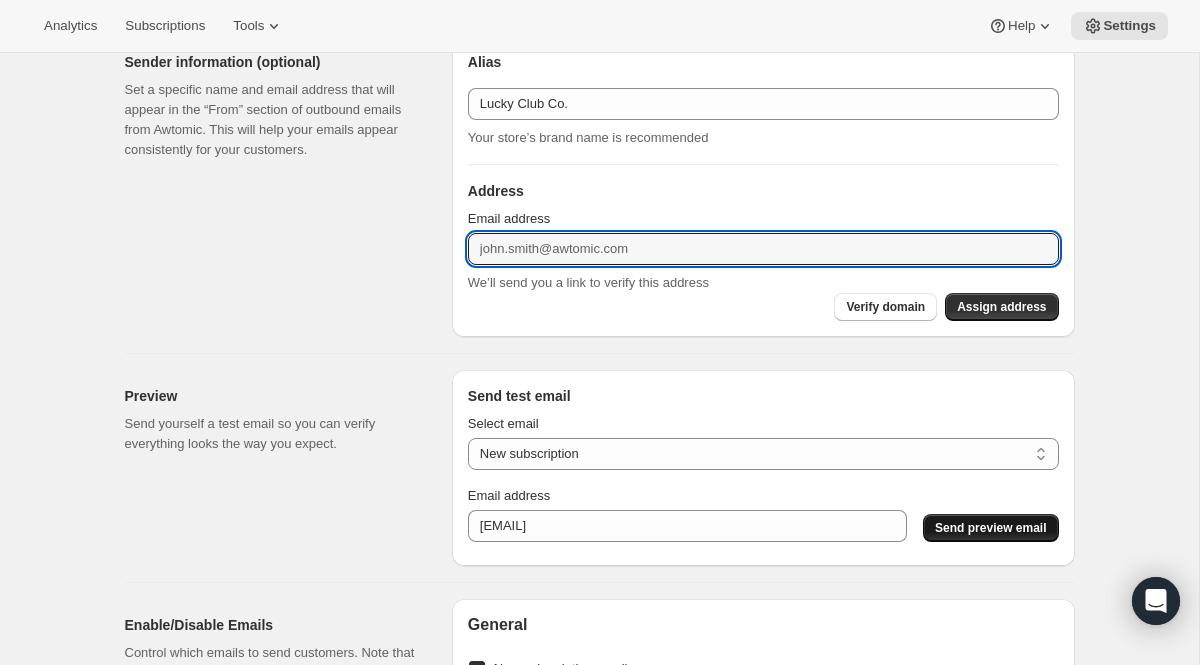 click on "Address Email address We’ll send you a link to verify this address" at bounding box center (763, 237) 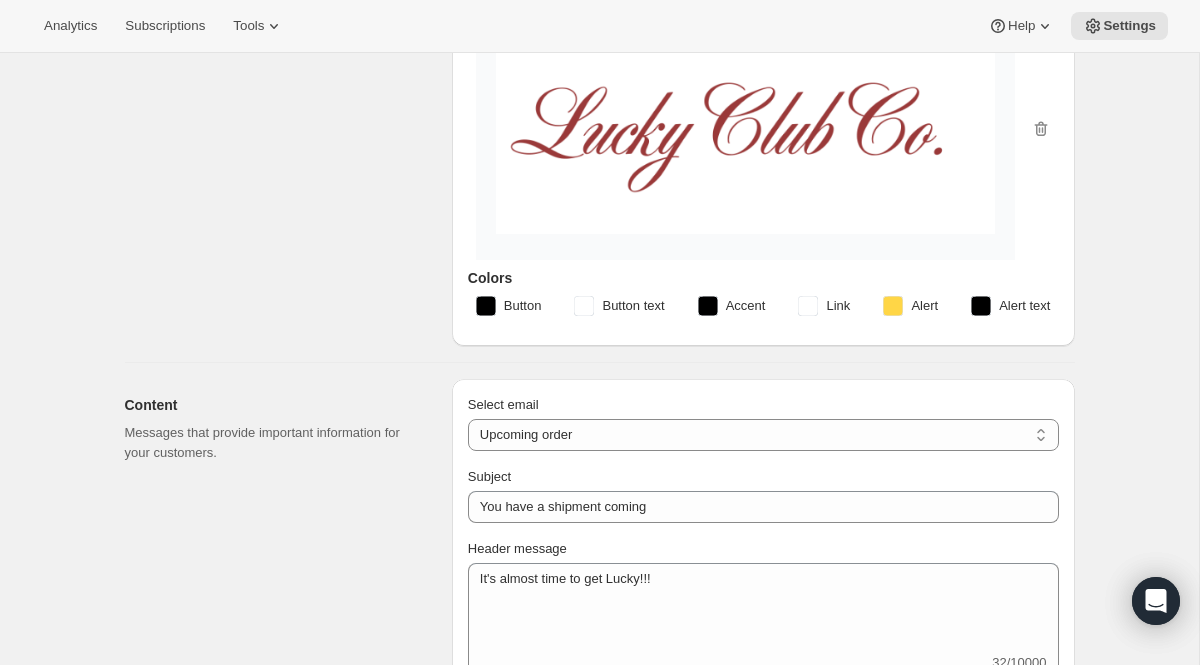 scroll, scrollTop: 113, scrollLeft: 0, axis: vertical 